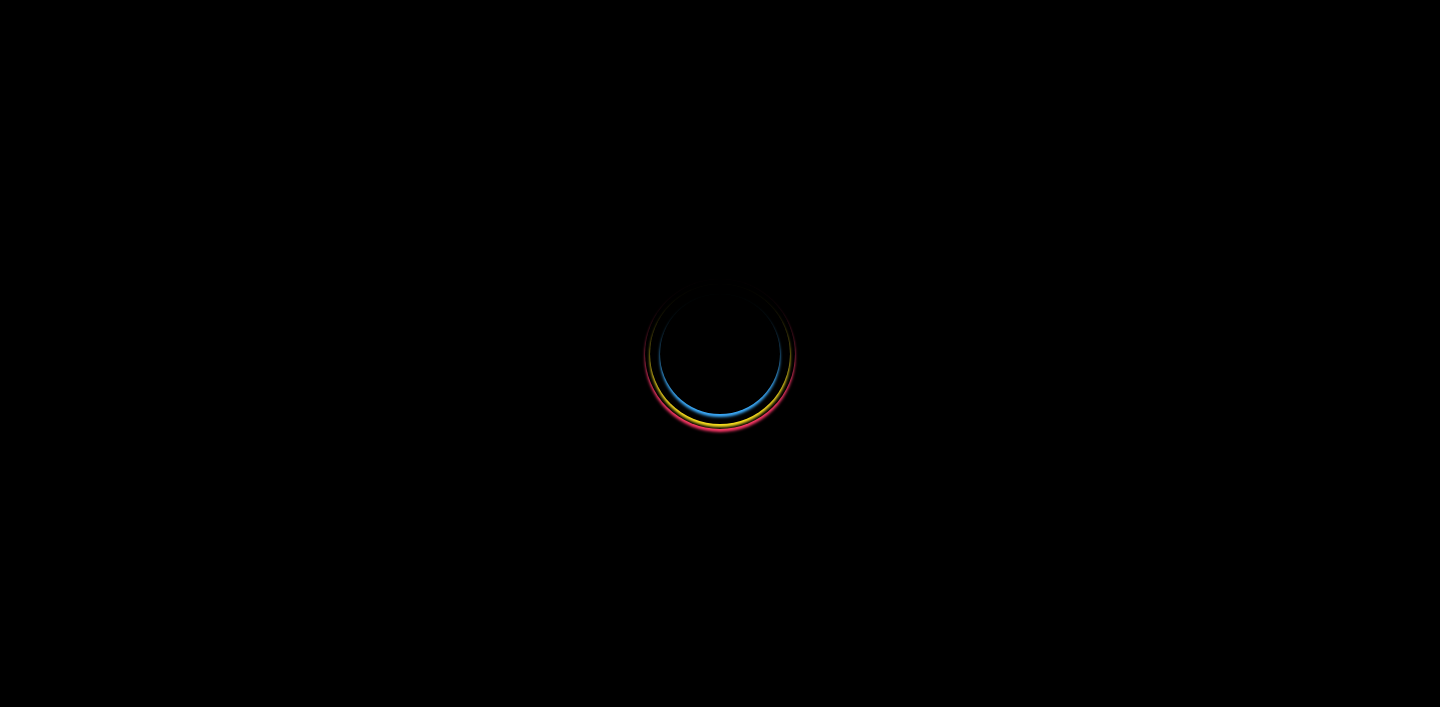 scroll, scrollTop: 0, scrollLeft: 0, axis: both 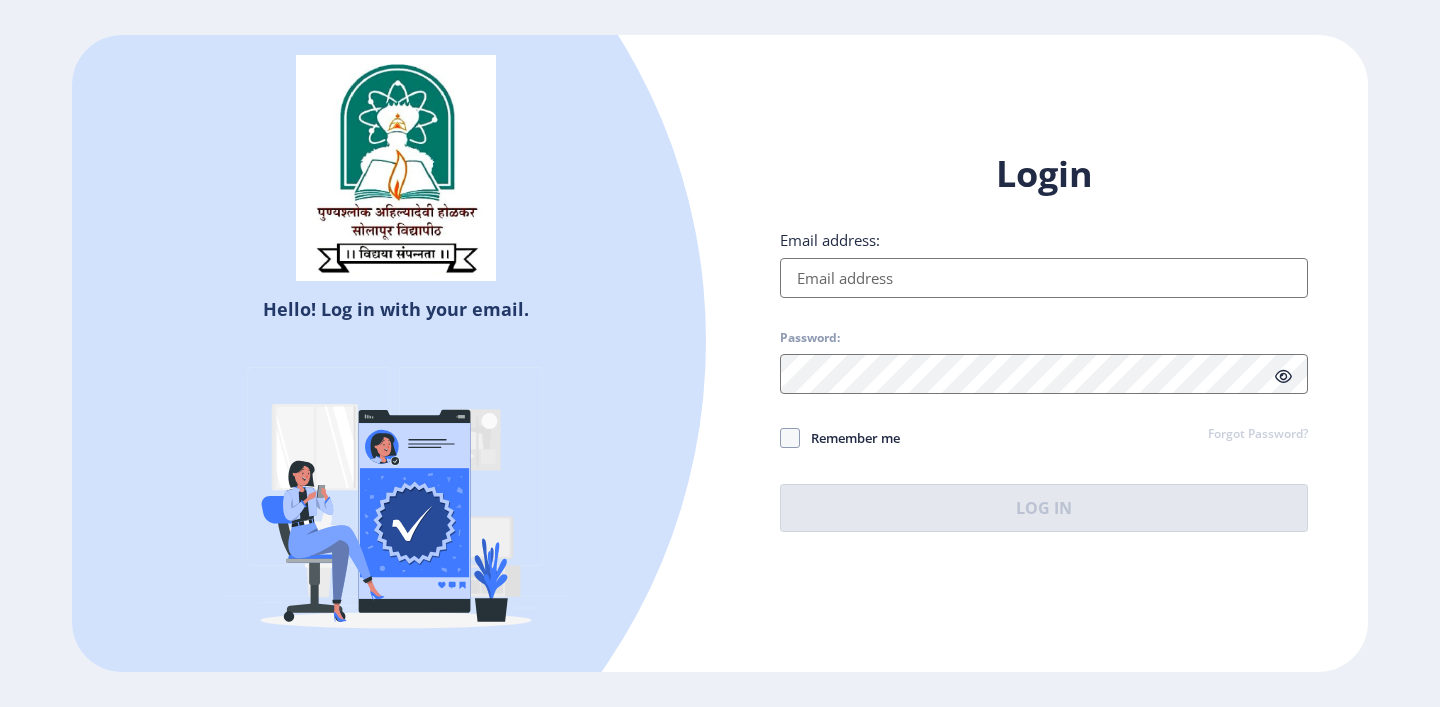 click on "Email address:" at bounding box center [1044, 278] 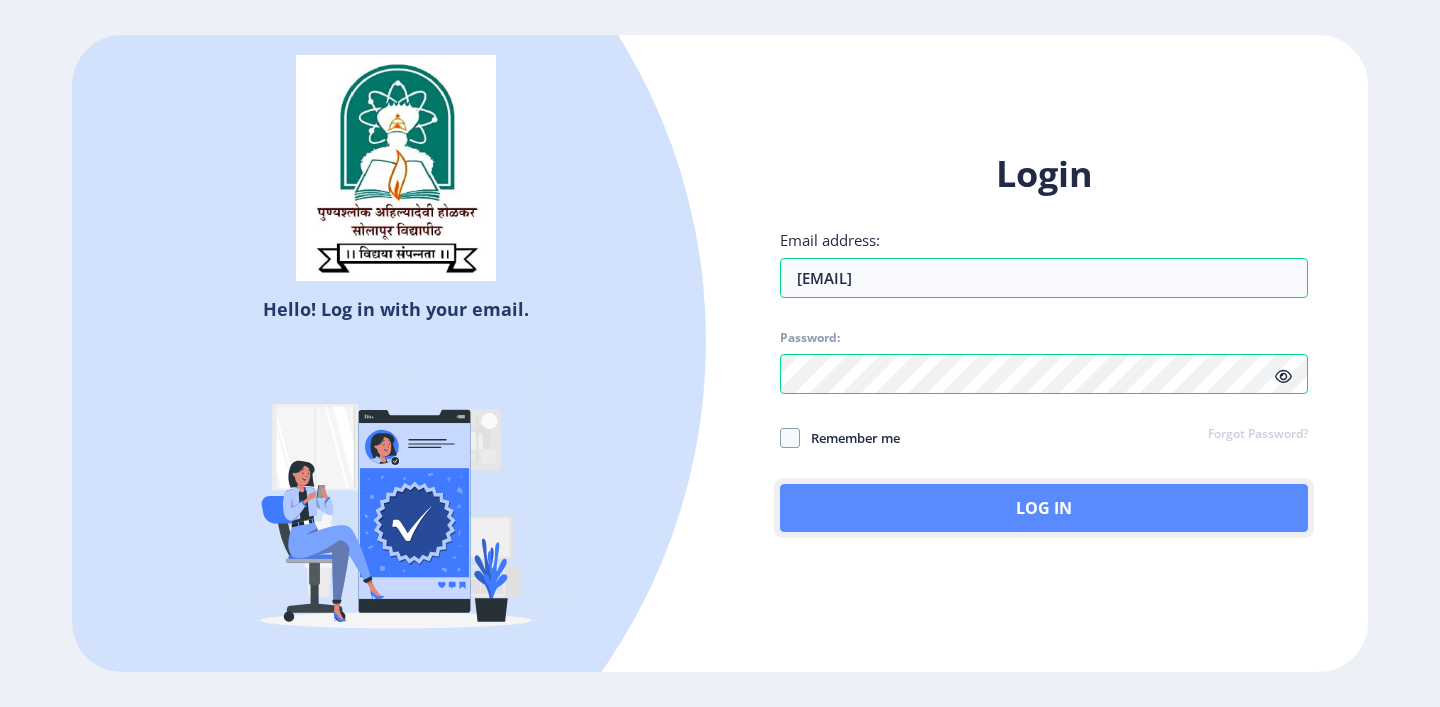 click on "Log In" 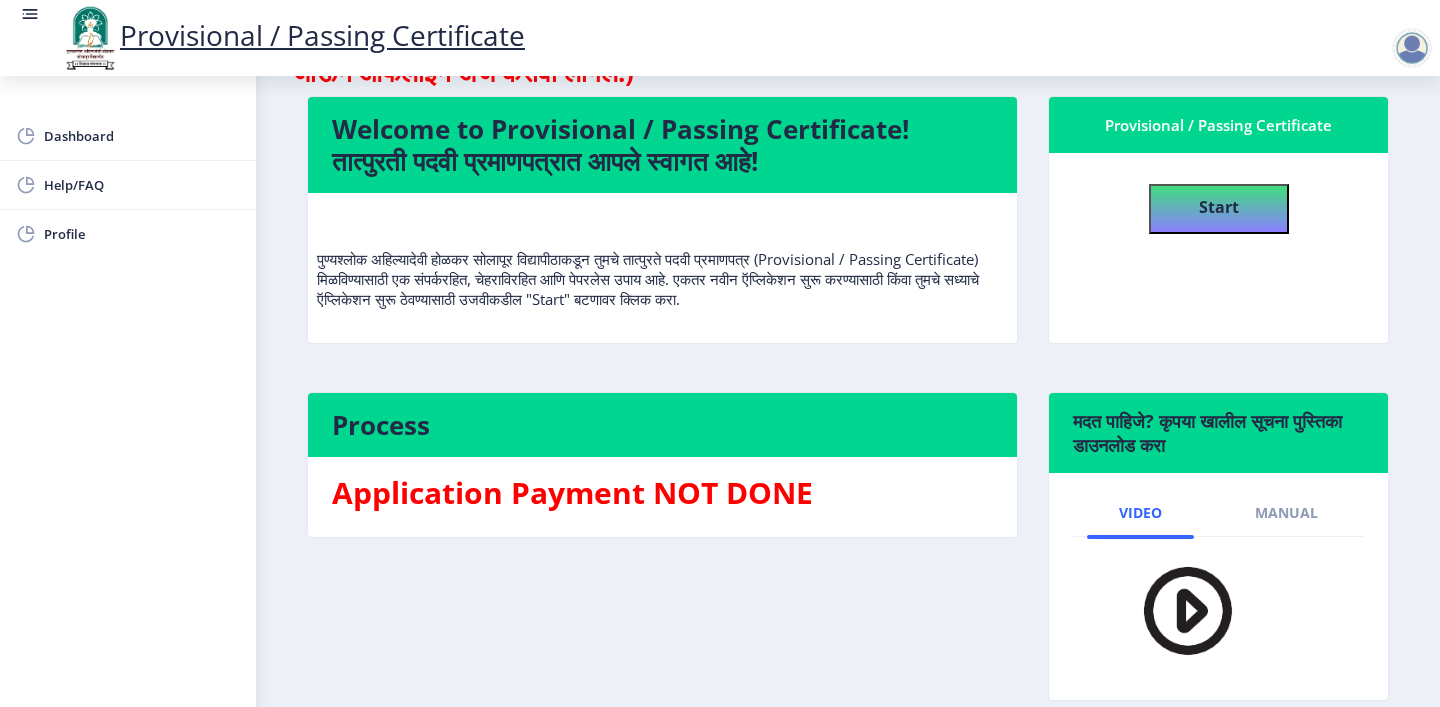 scroll, scrollTop: 0, scrollLeft: 0, axis: both 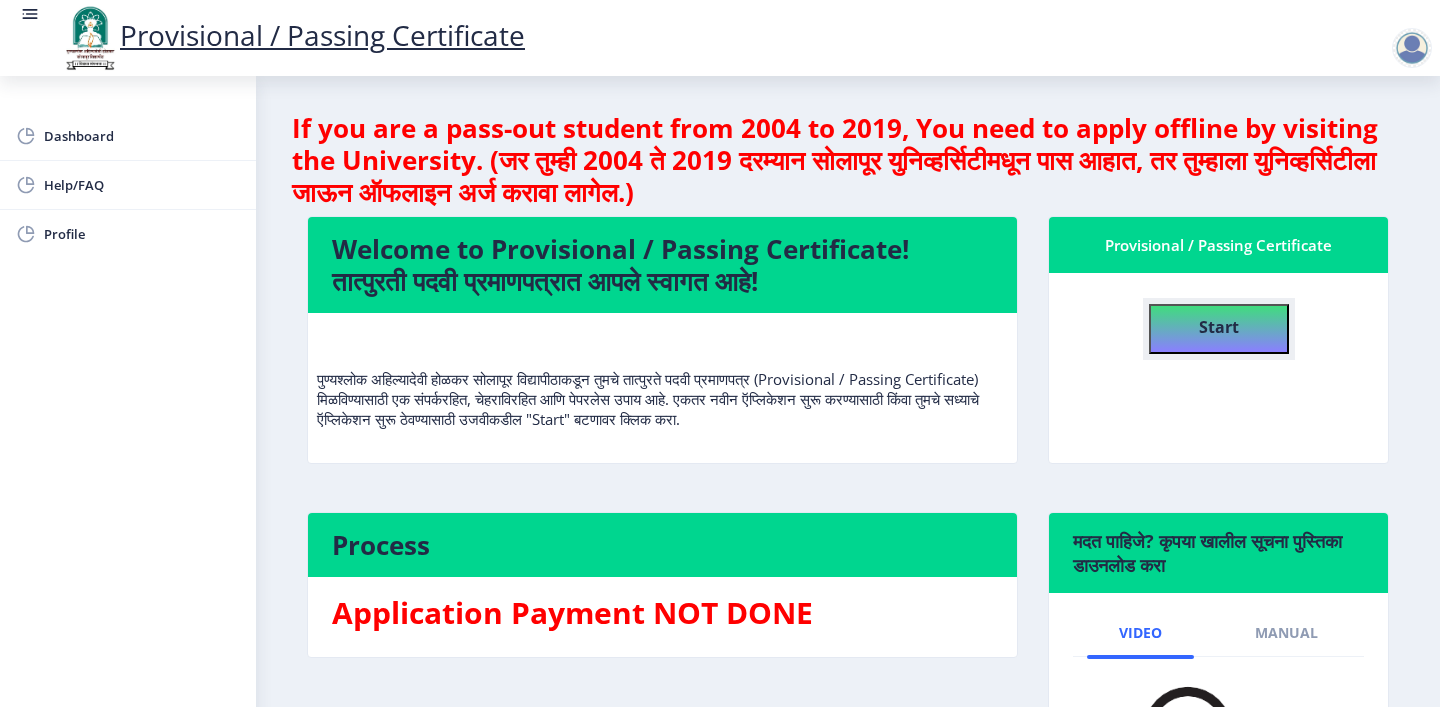 click on "Start" 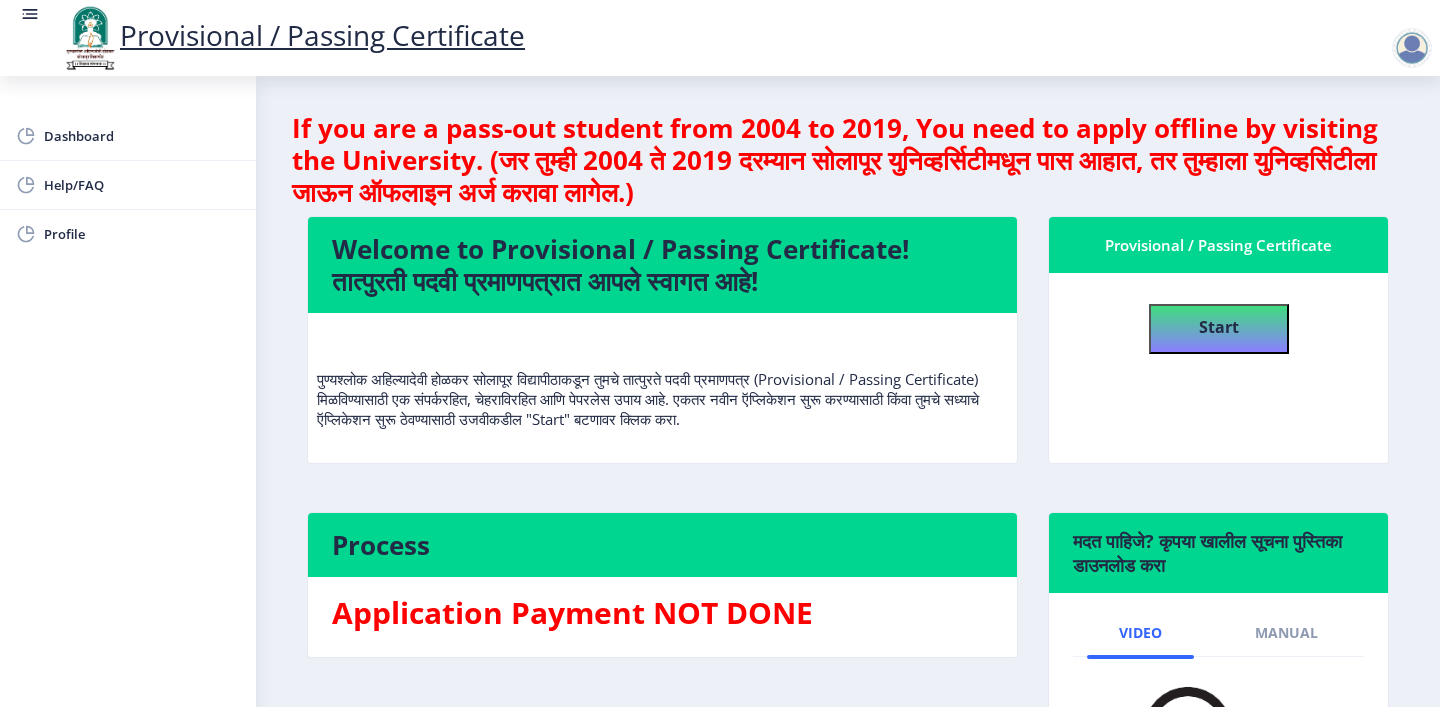 select 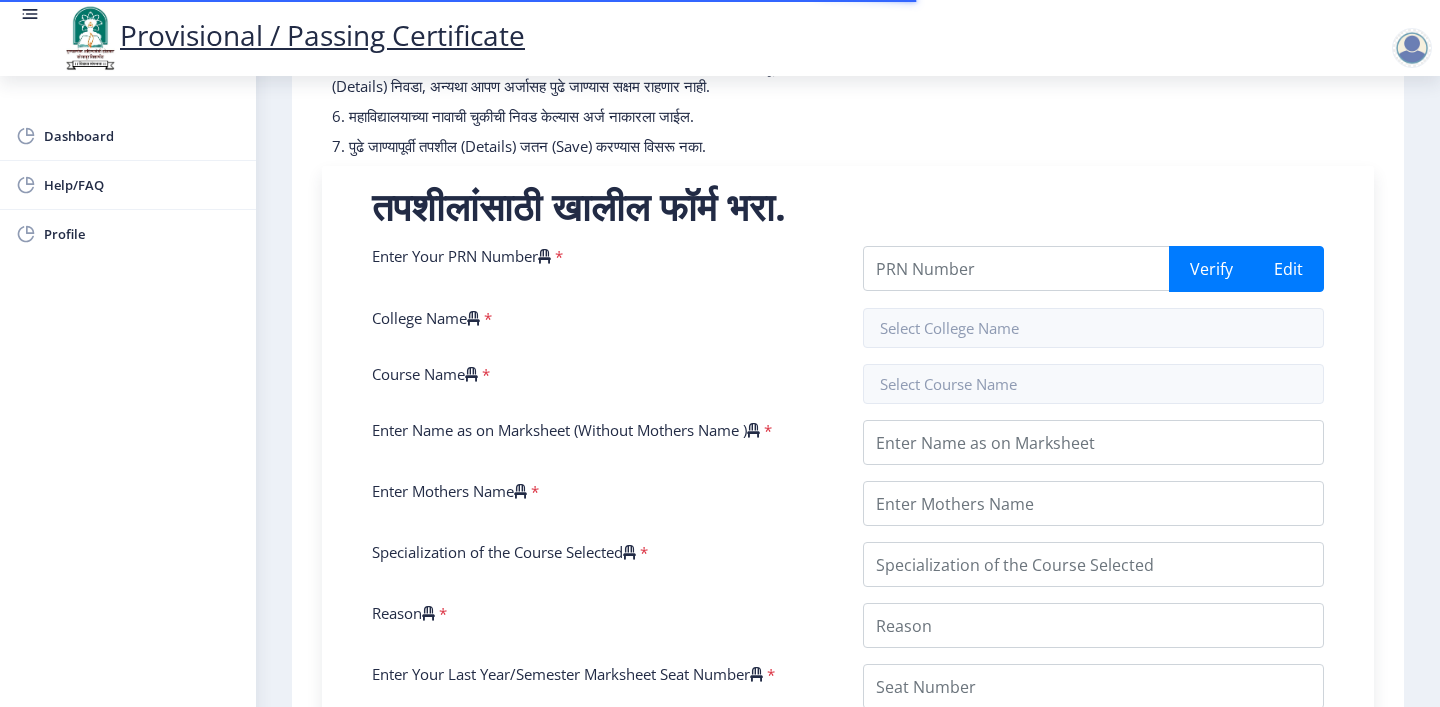 scroll, scrollTop: 307, scrollLeft: 0, axis: vertical 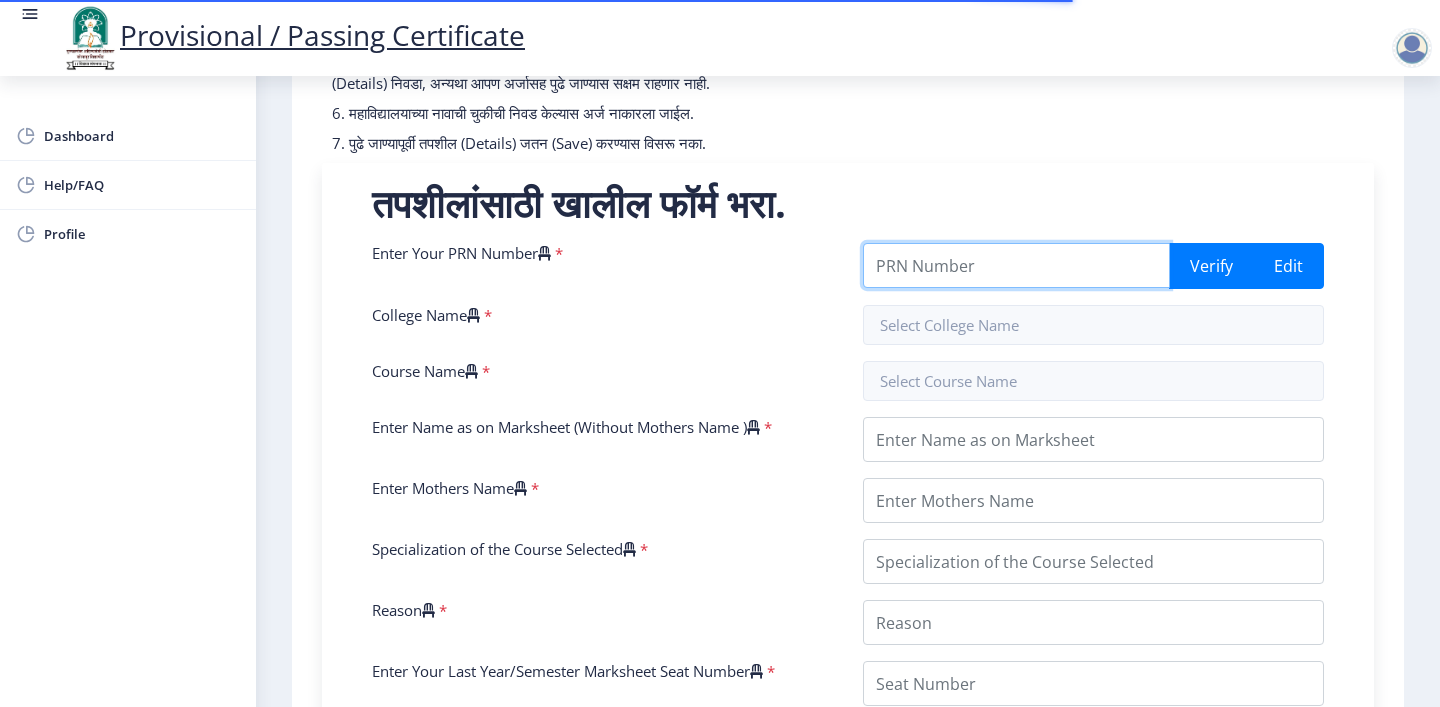 click on "Enter Your PRN Number" at bounding box center (1016, 265) 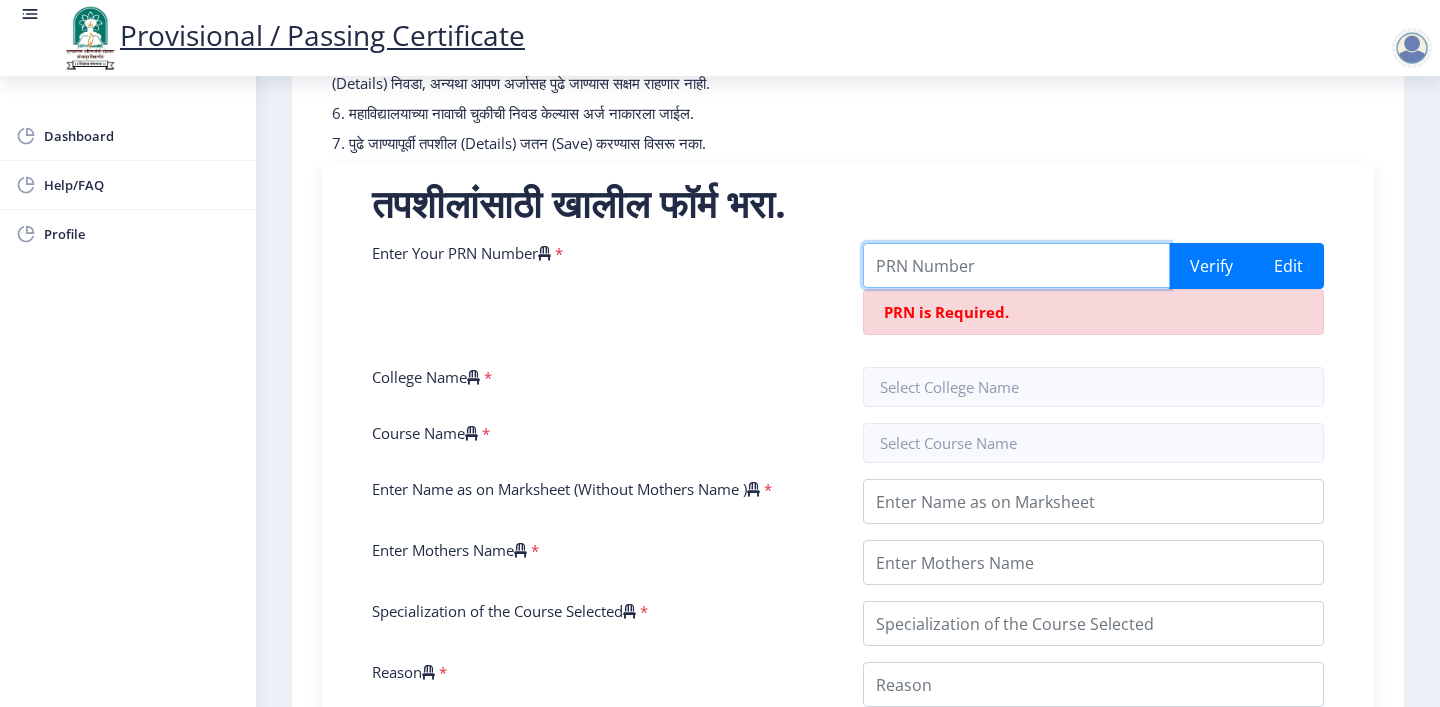 click on "Enter Your PRN Number" at bounding box center [1016, 265] 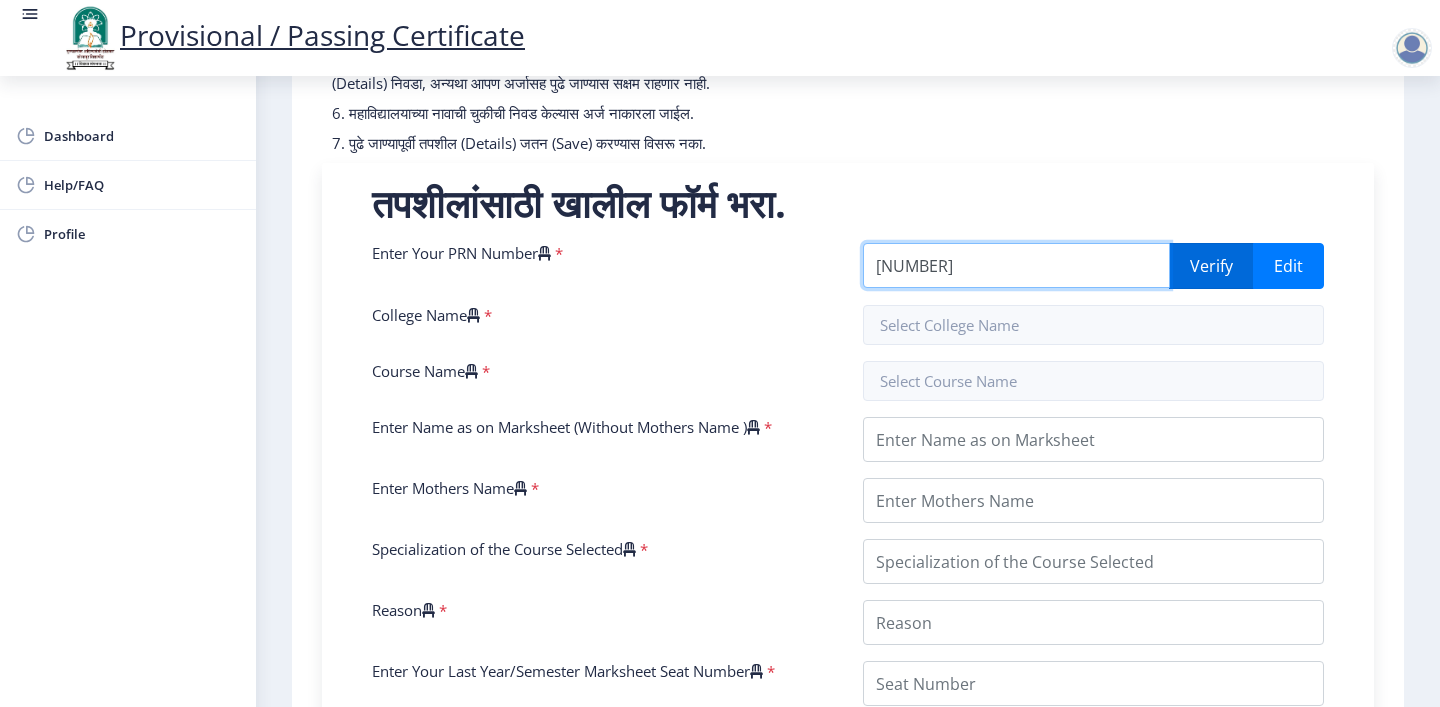 type on "[NUMBER]" 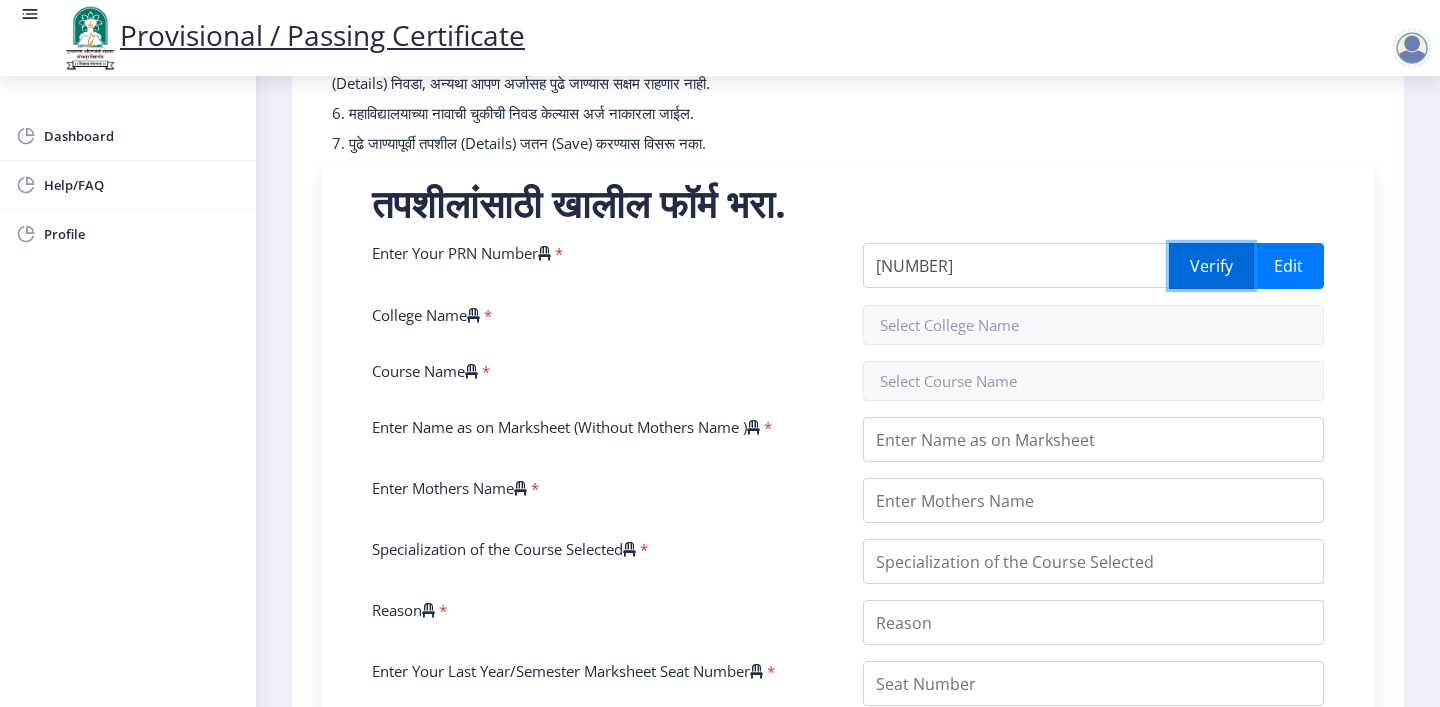 click on "Verify" at bounding box center [1211, 266] 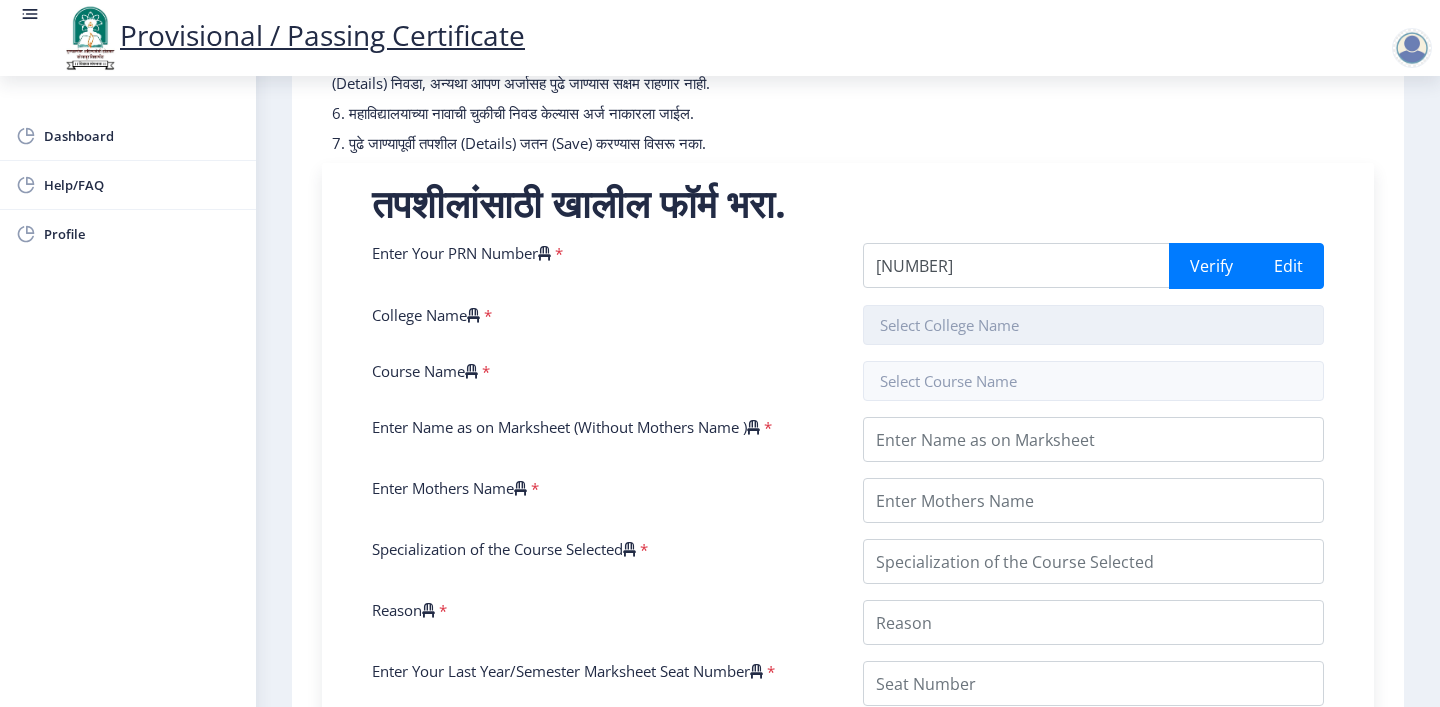 click at bounding box center [1093, 325] 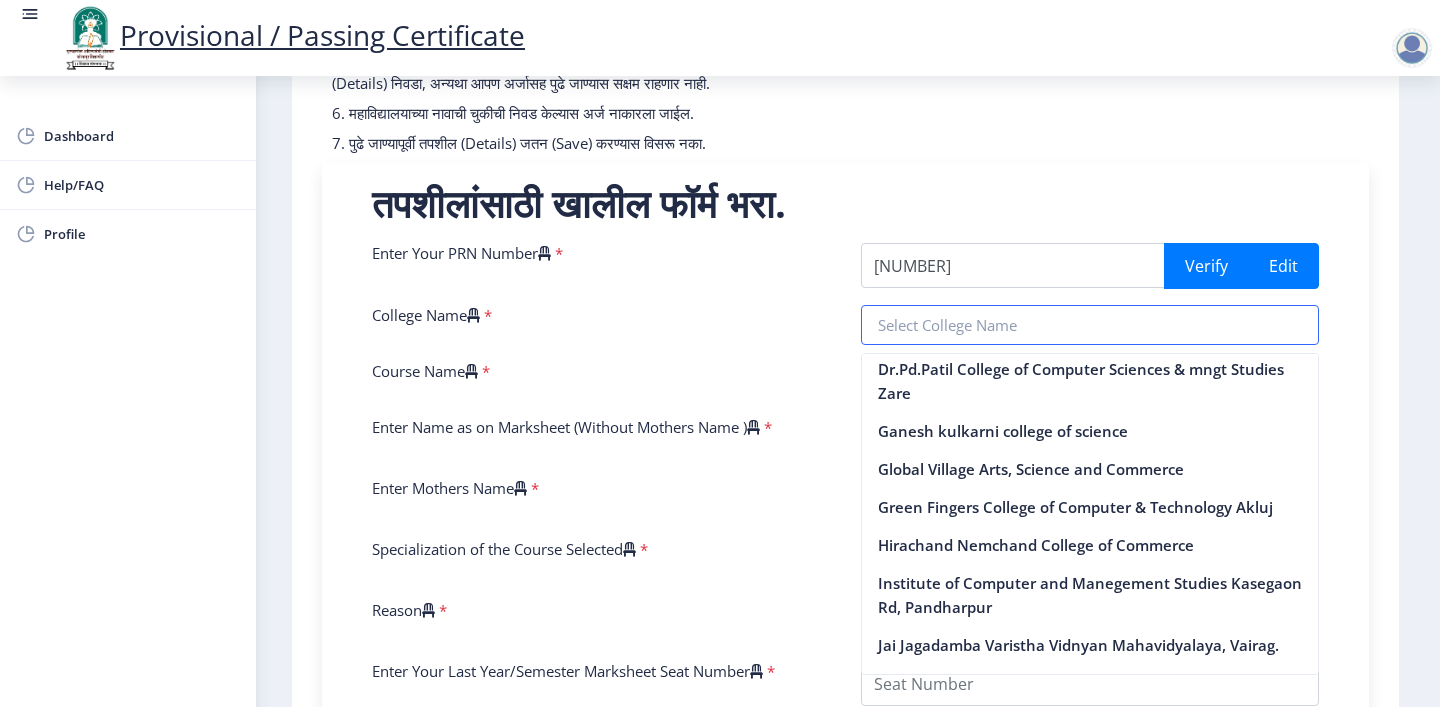 scroll, scrollTop: 1099, scrollLeft: 0, axis: vertical 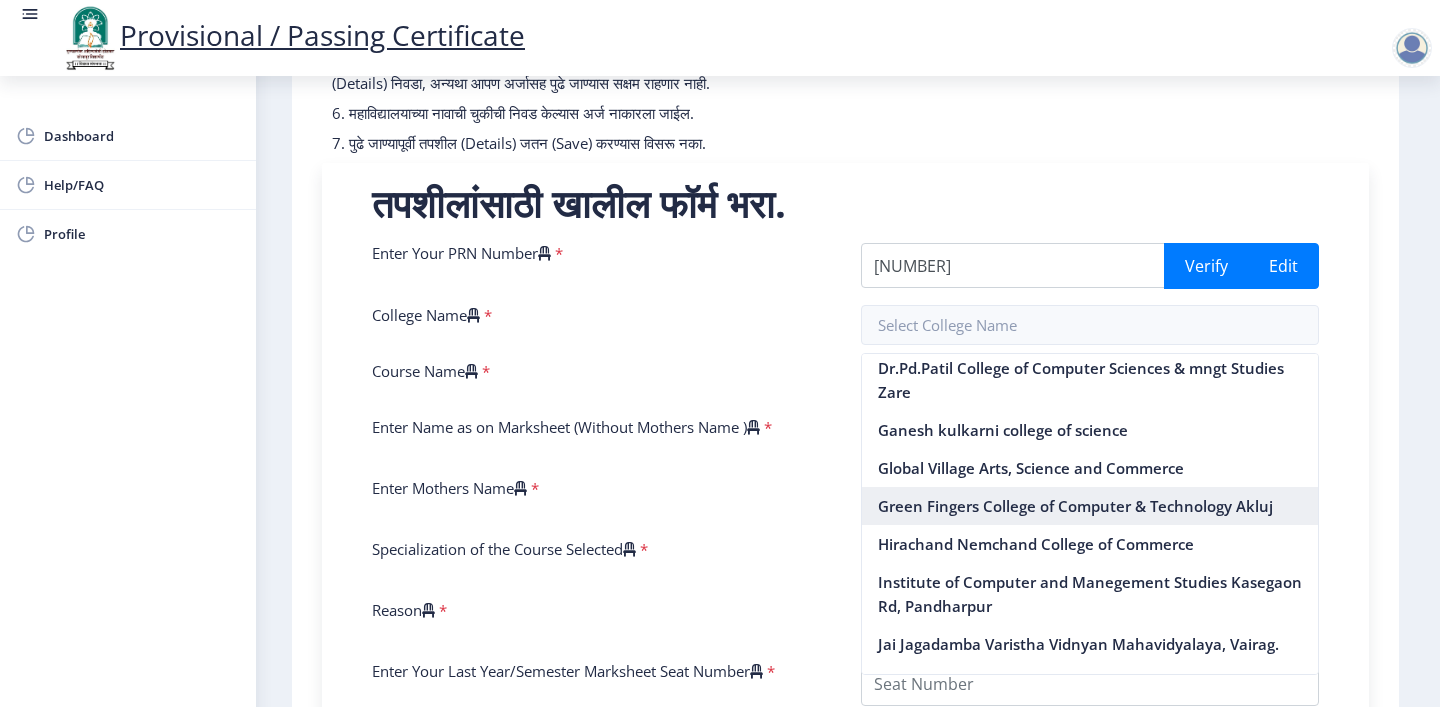 click on "Green Fingers College of Computer & Technology Akluj" at bounding box center (1090, 506) 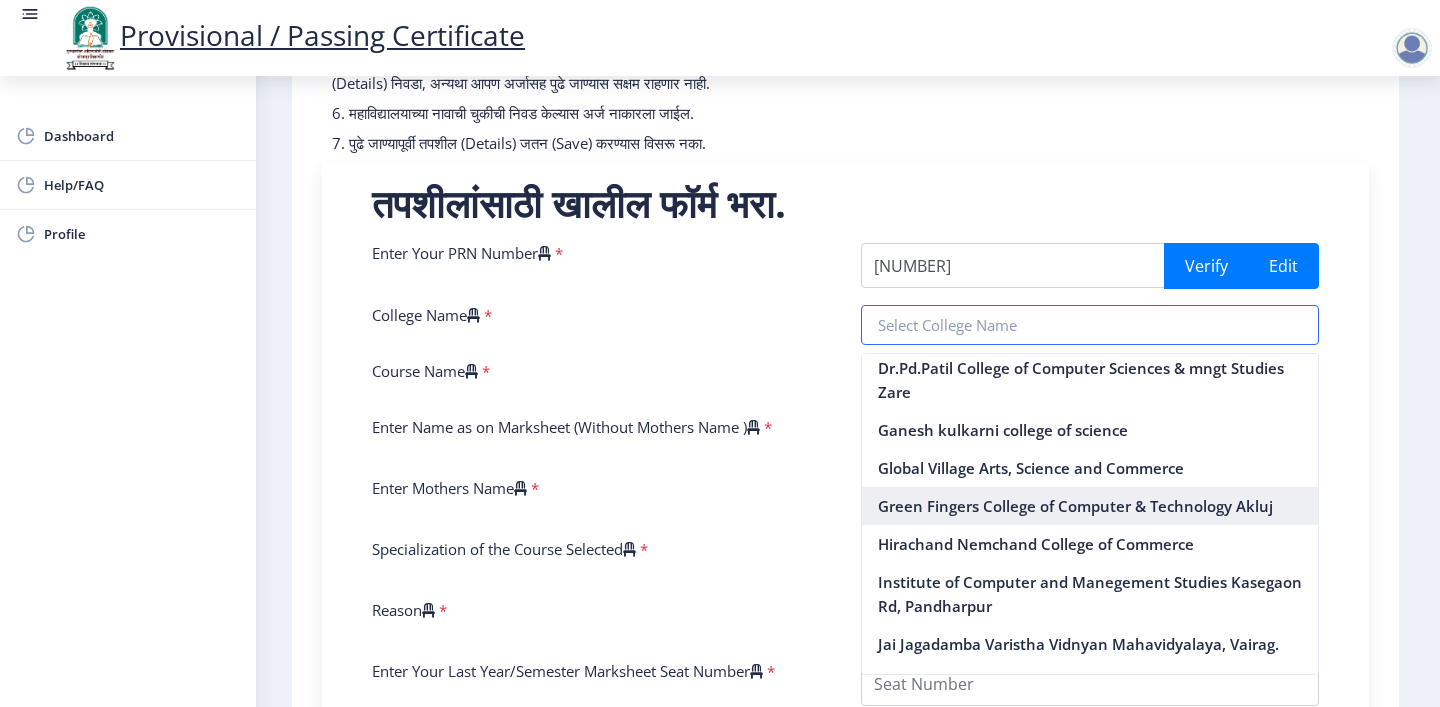 type on "Green Fingers College of Computer & Technology Akluj" 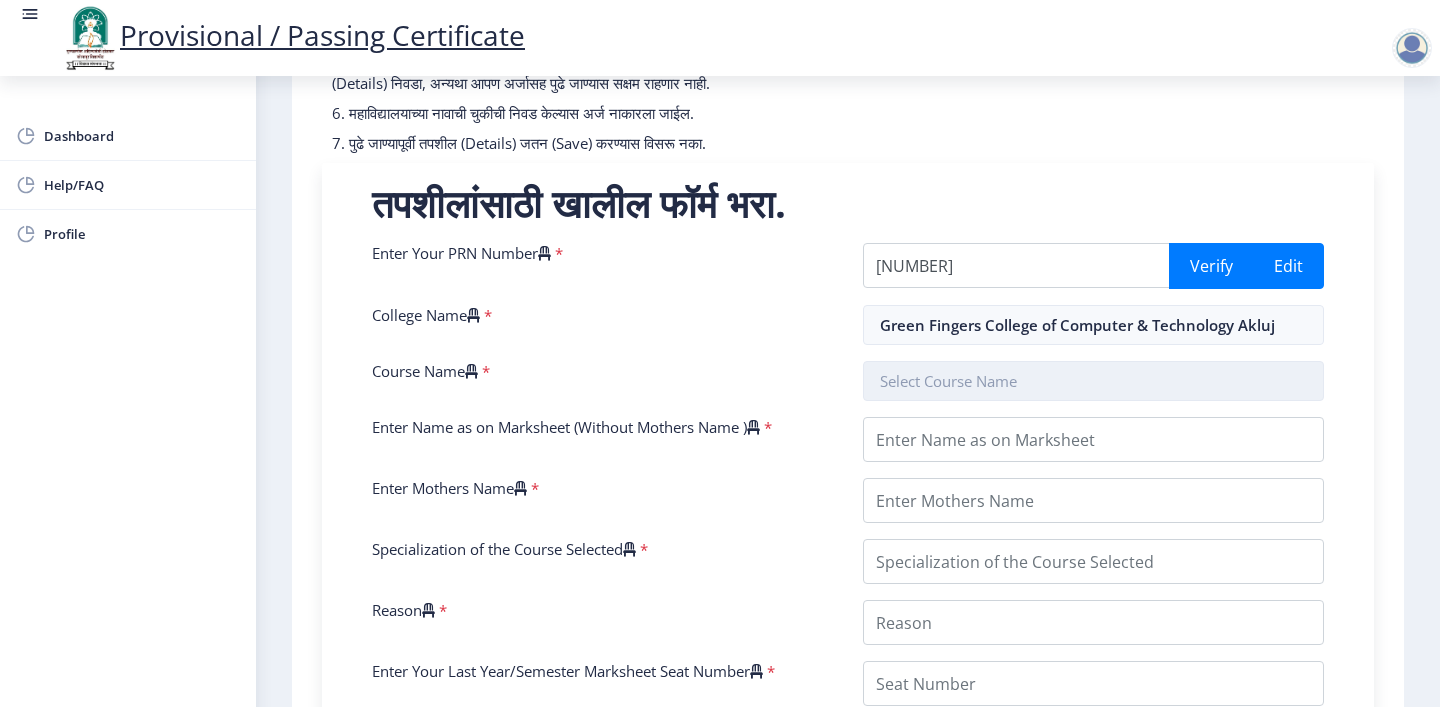 click at bounding box center (1093, 381) 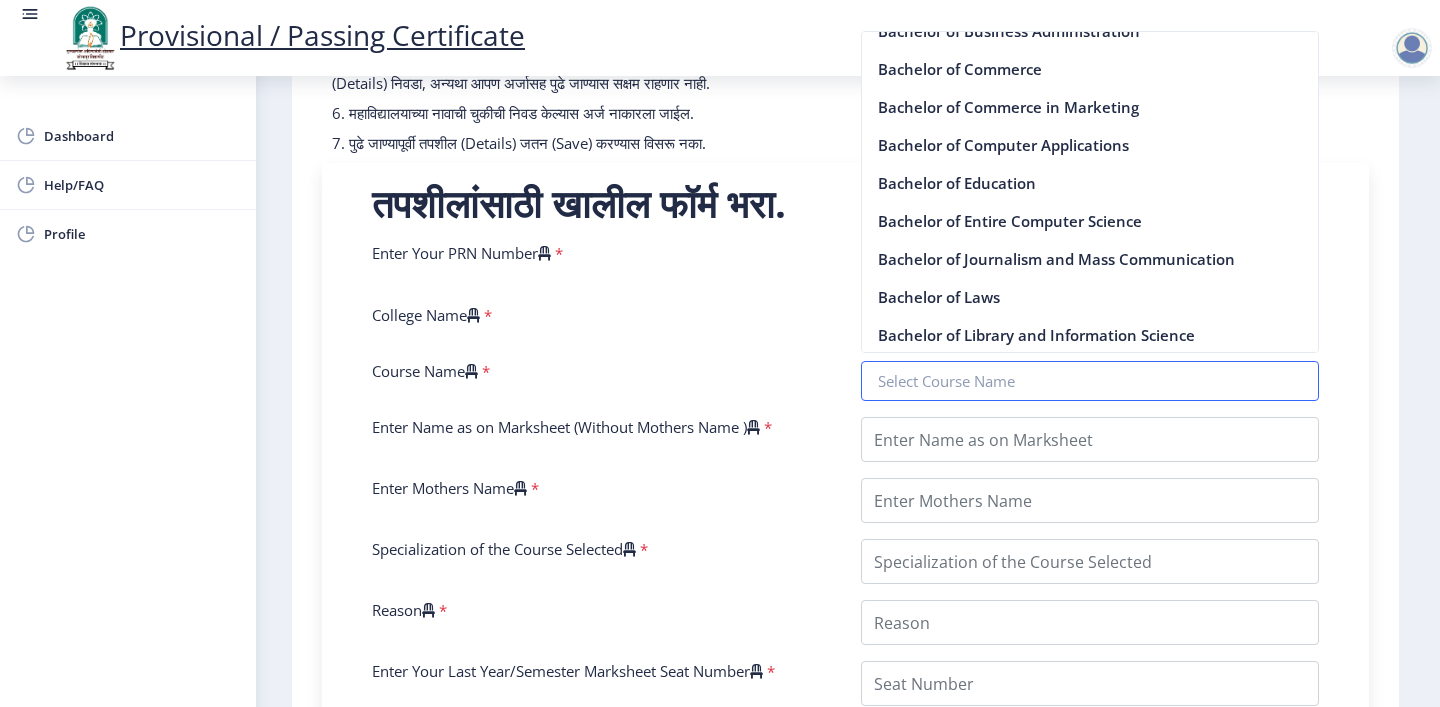 scroll, scrollTop: 179, scrollLeft: 0, axis: vertical 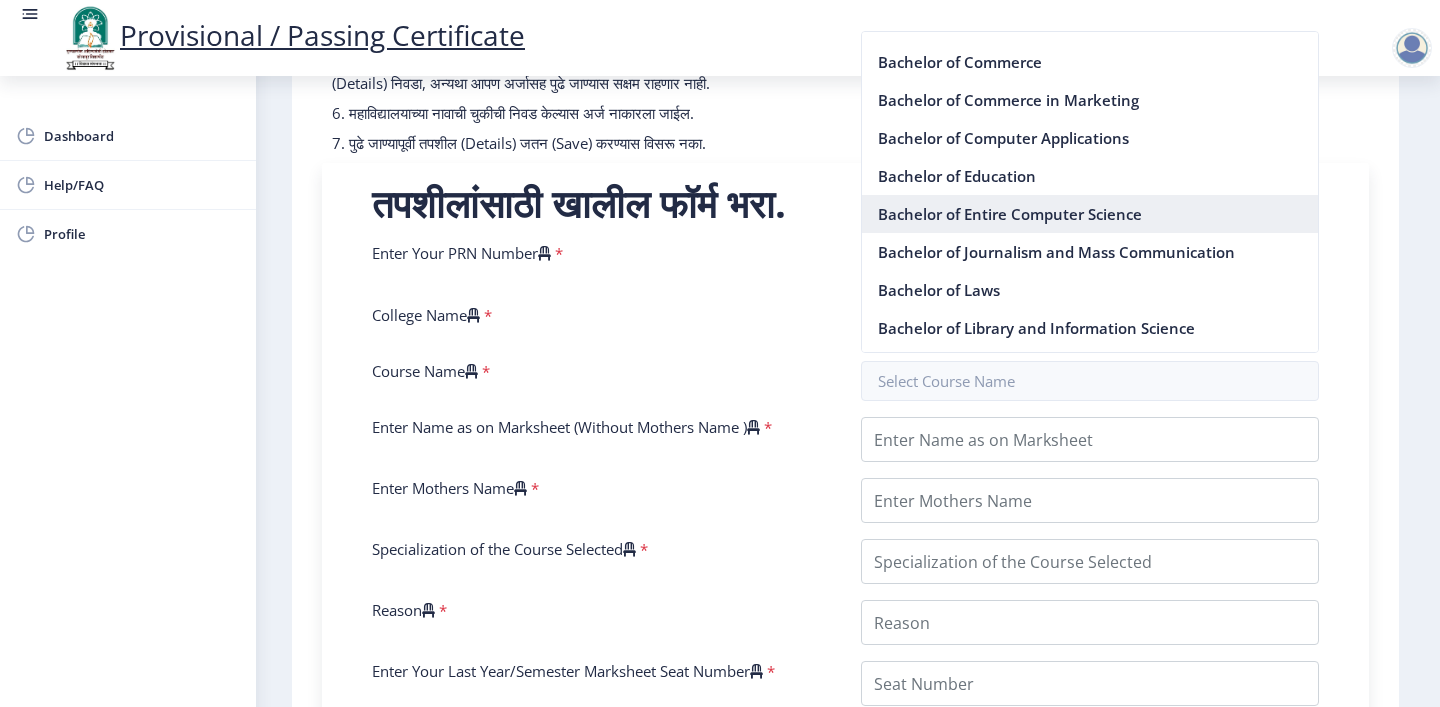 click on "Bachelor of Entire Computer Science" at bounding box center [1090, 214] 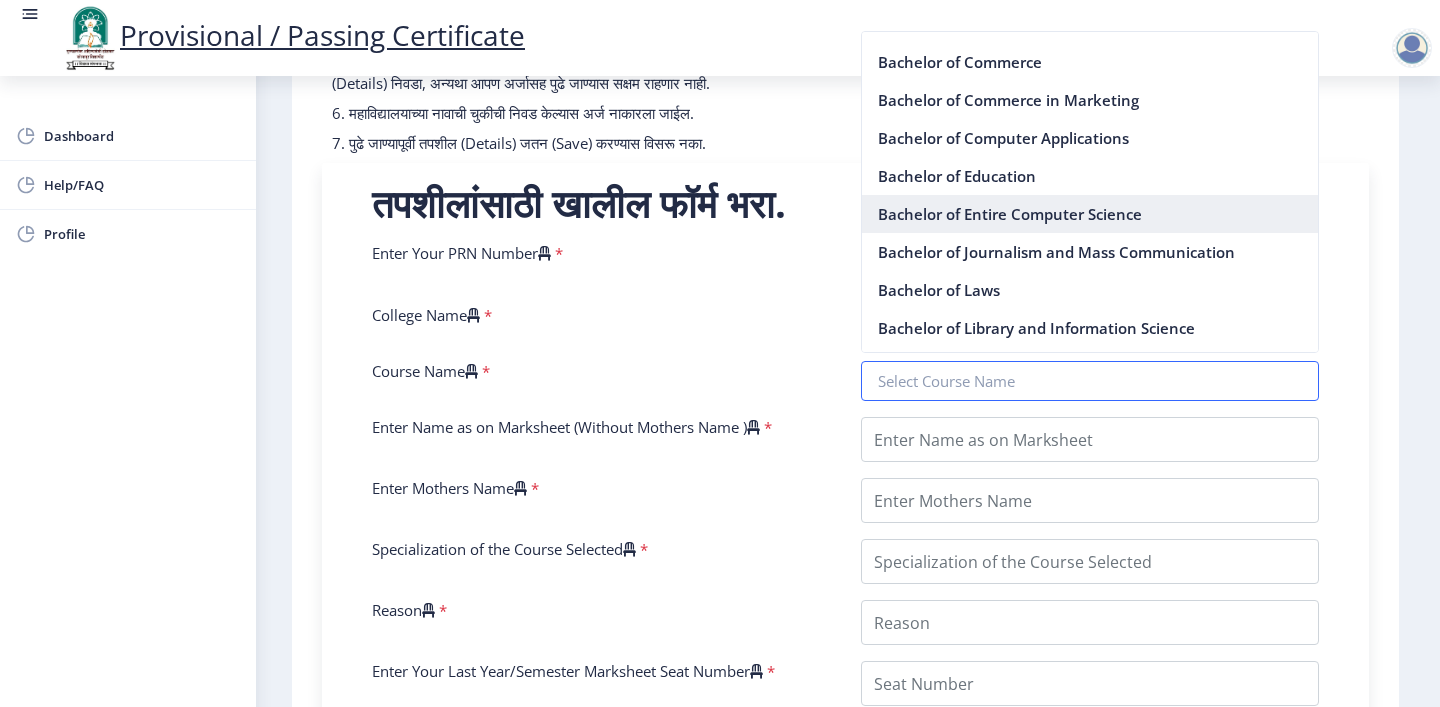 type on "Bachelor of Entire Computer Science" 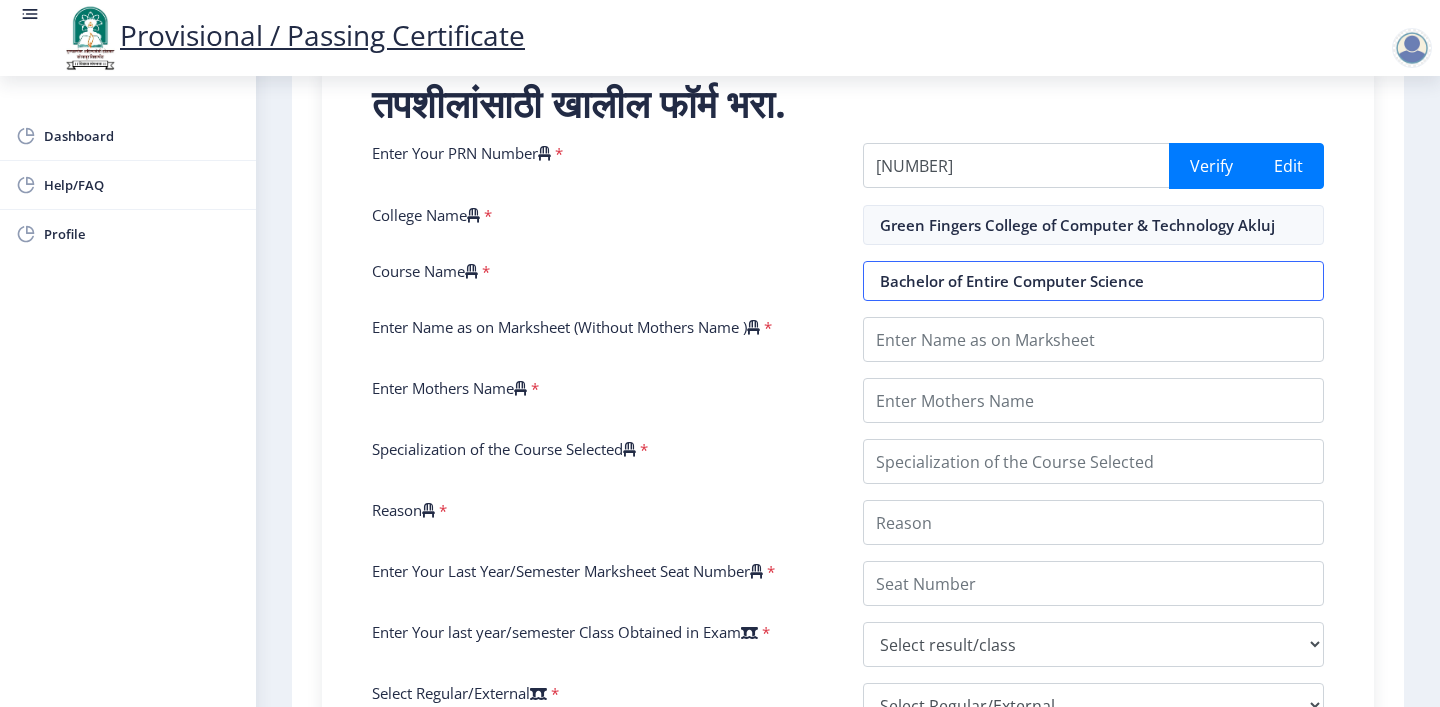 scroll, scrollTop: 411, scrollLeft: 0, axis: vertical 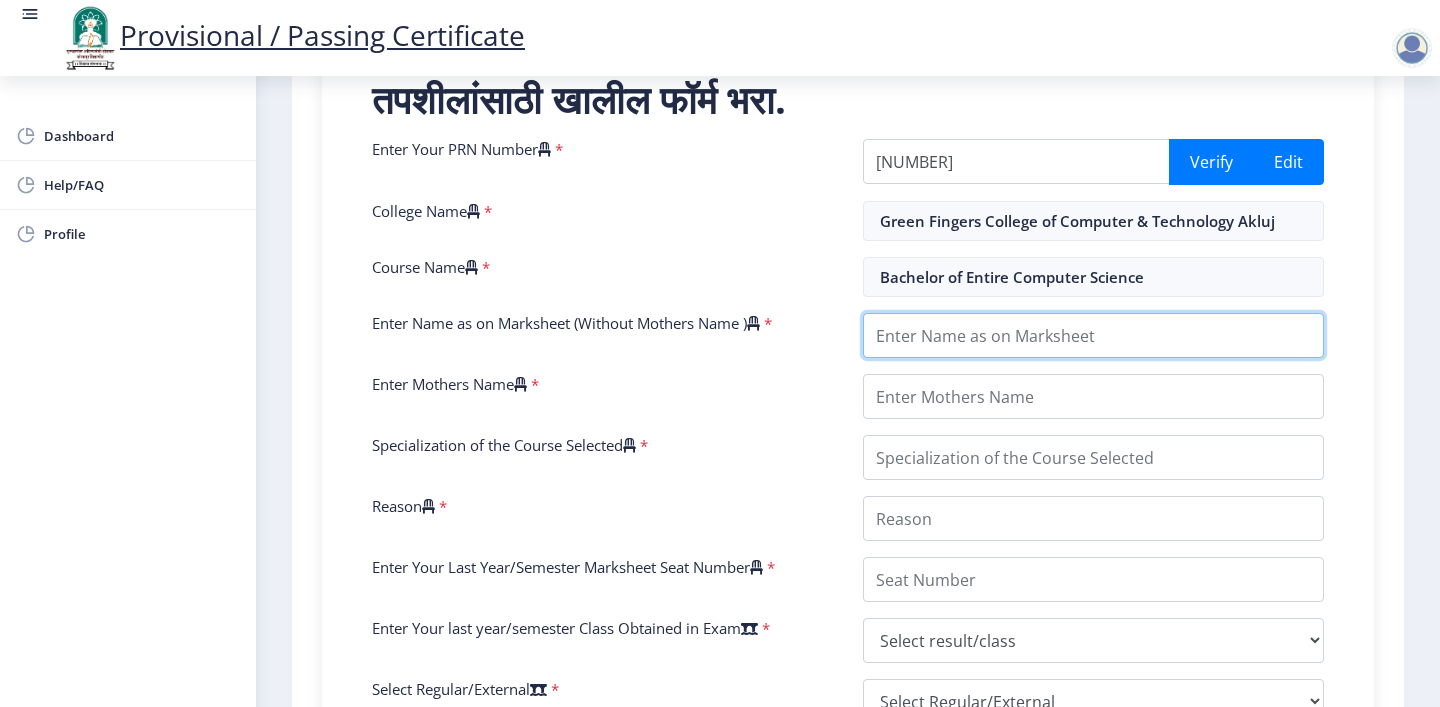 click on "Enter Name as on Marksheet (Without Mothers Name )" at bounding box center (1093, 335) 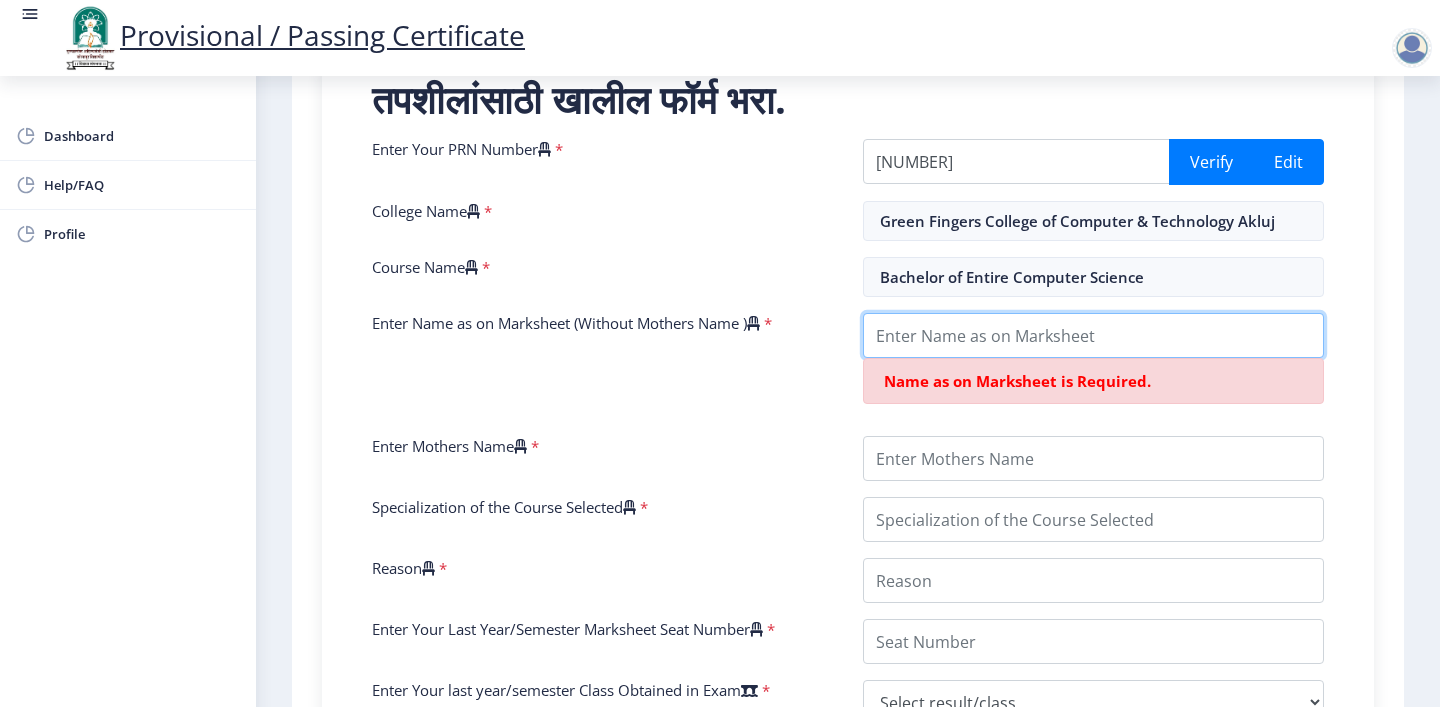 paste on "[FIRST] [LAST] [LAST]" 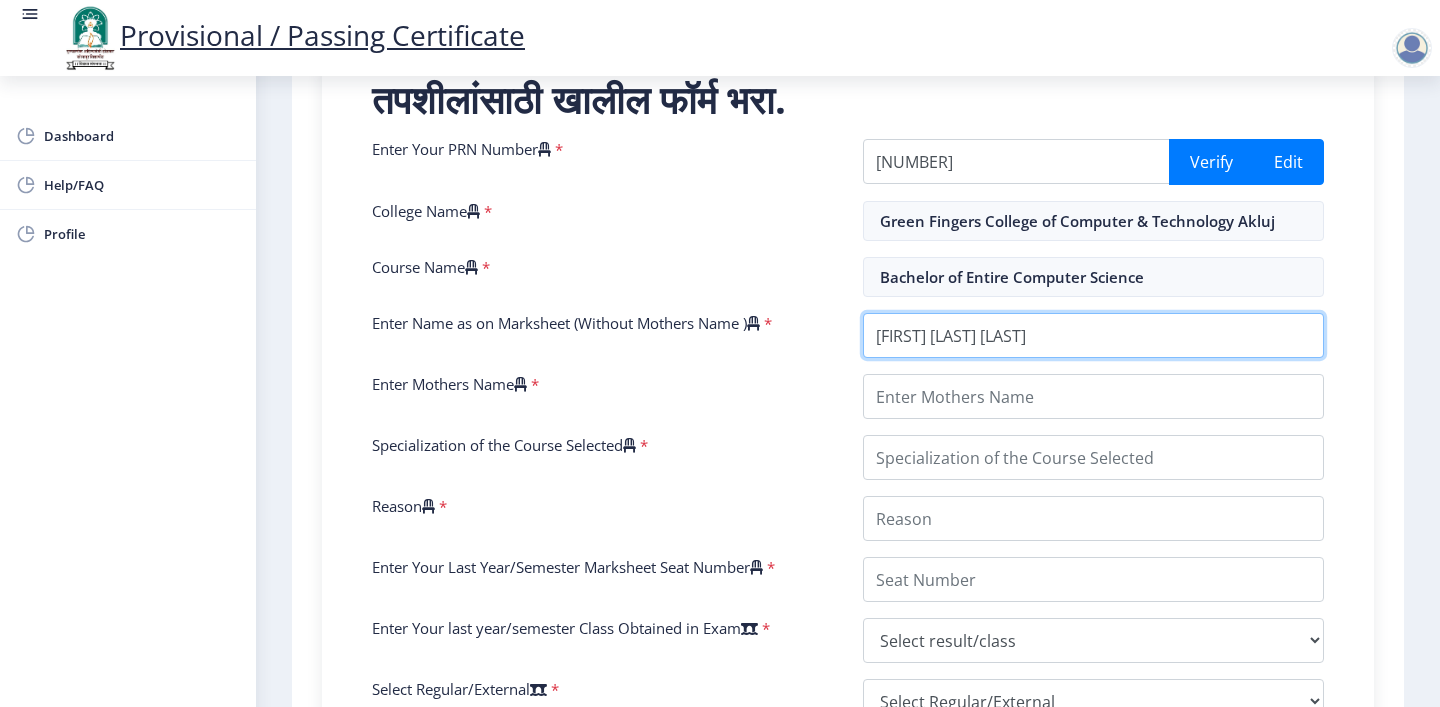 type on "[FIRST] [LAST] [LAST]" 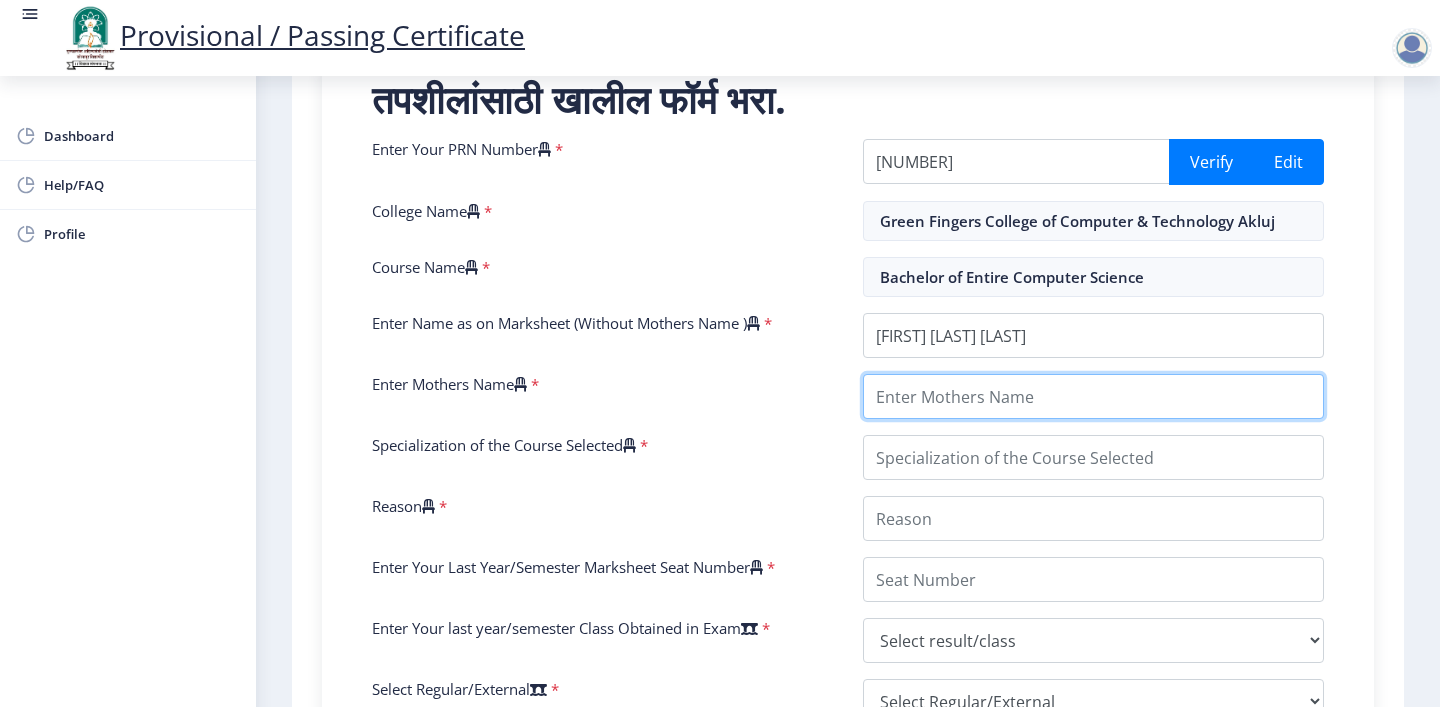 click on "Enter Mothers Name" at bounding box center [1093, 396] 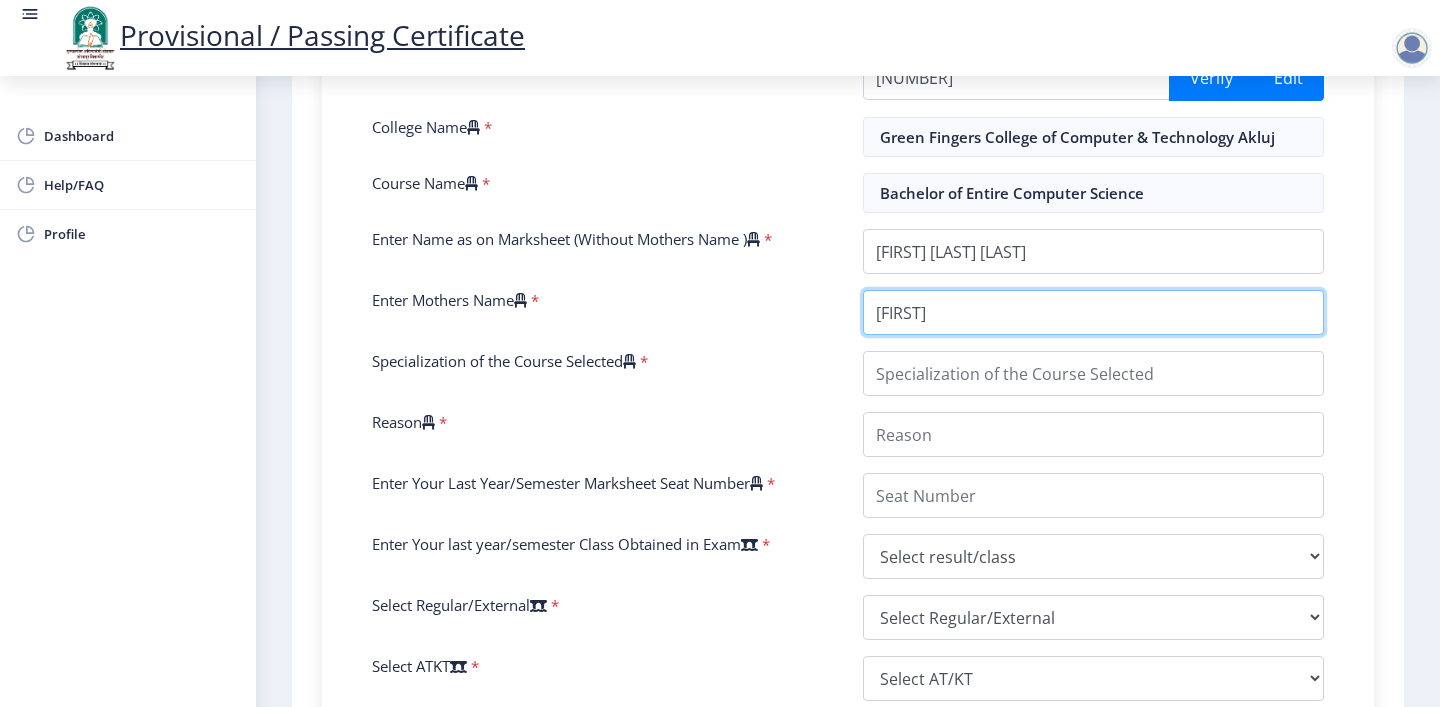 scroll, scrollTop: 496, scrollLeft: 0, axis: vertical 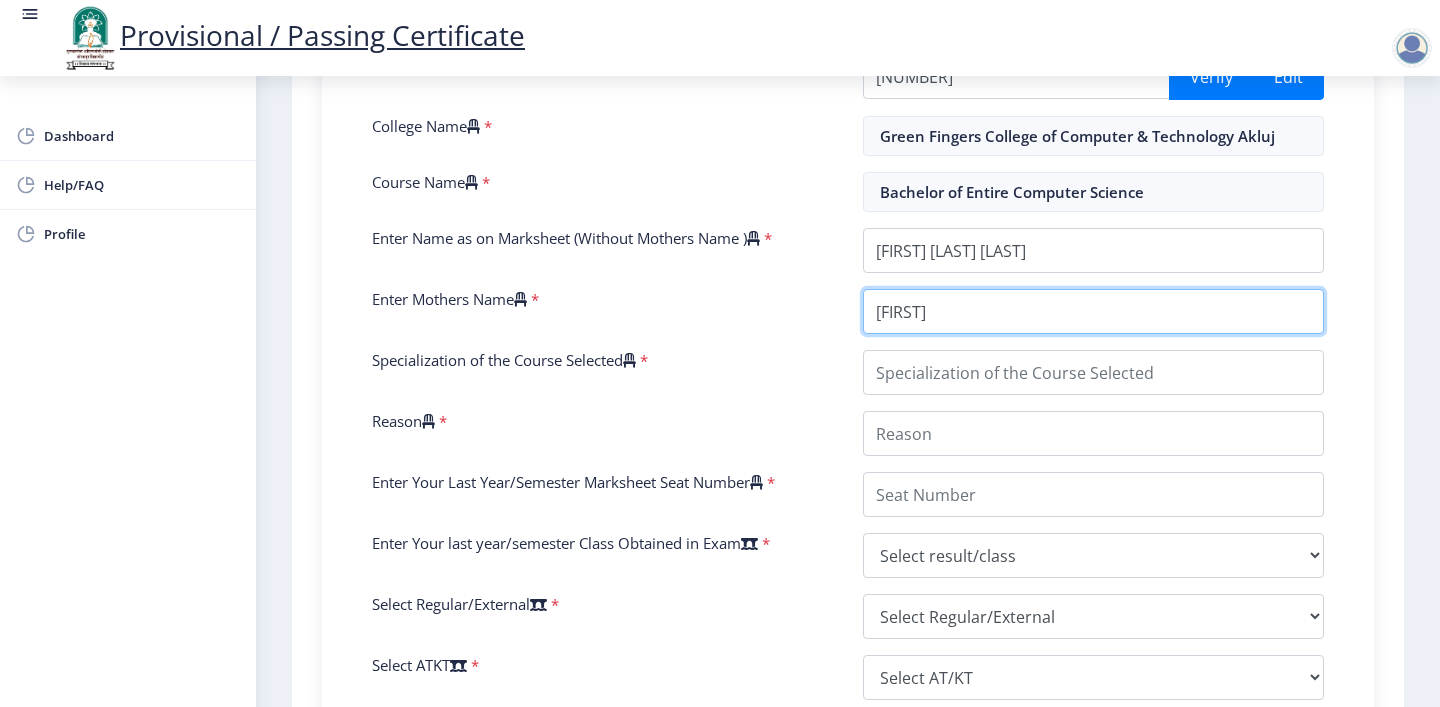 type on "[FIRST]" 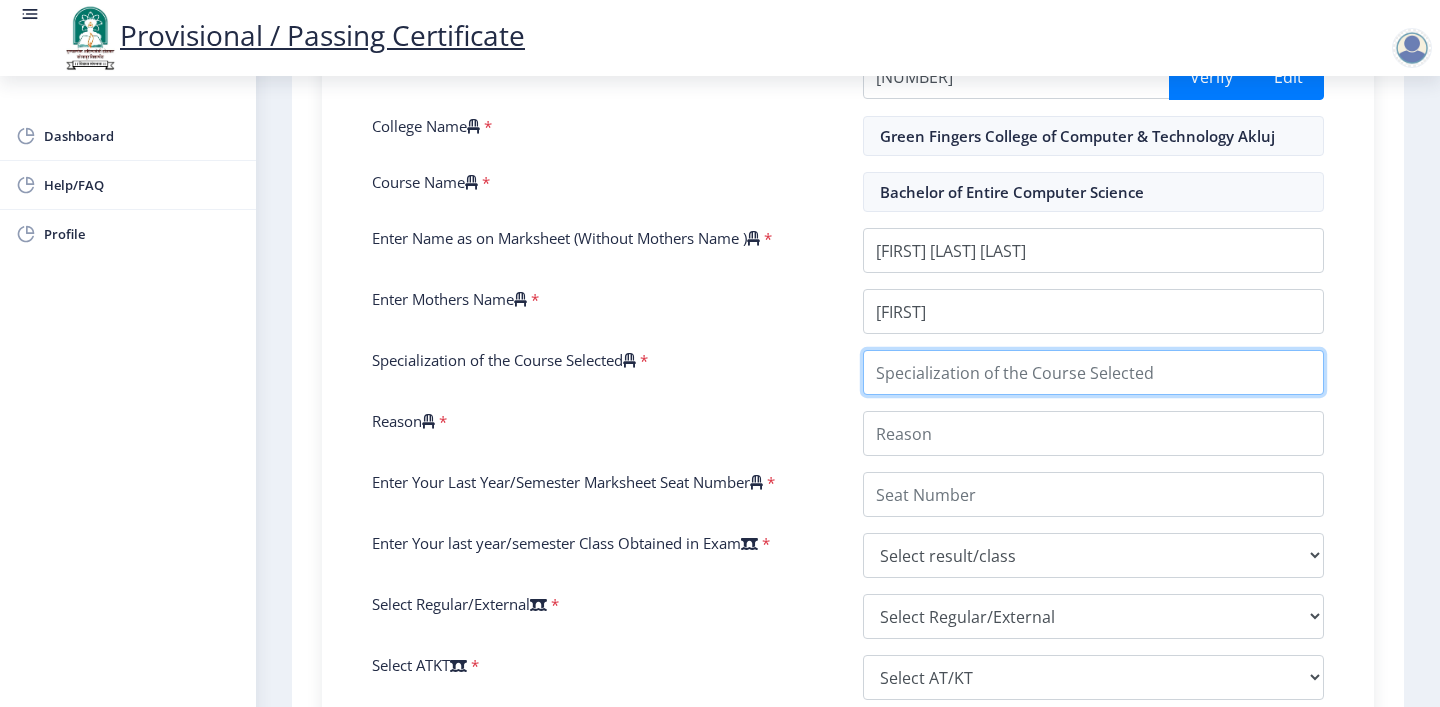click on "Specialization of the Course Selected" at bounding box center [1093, 372] 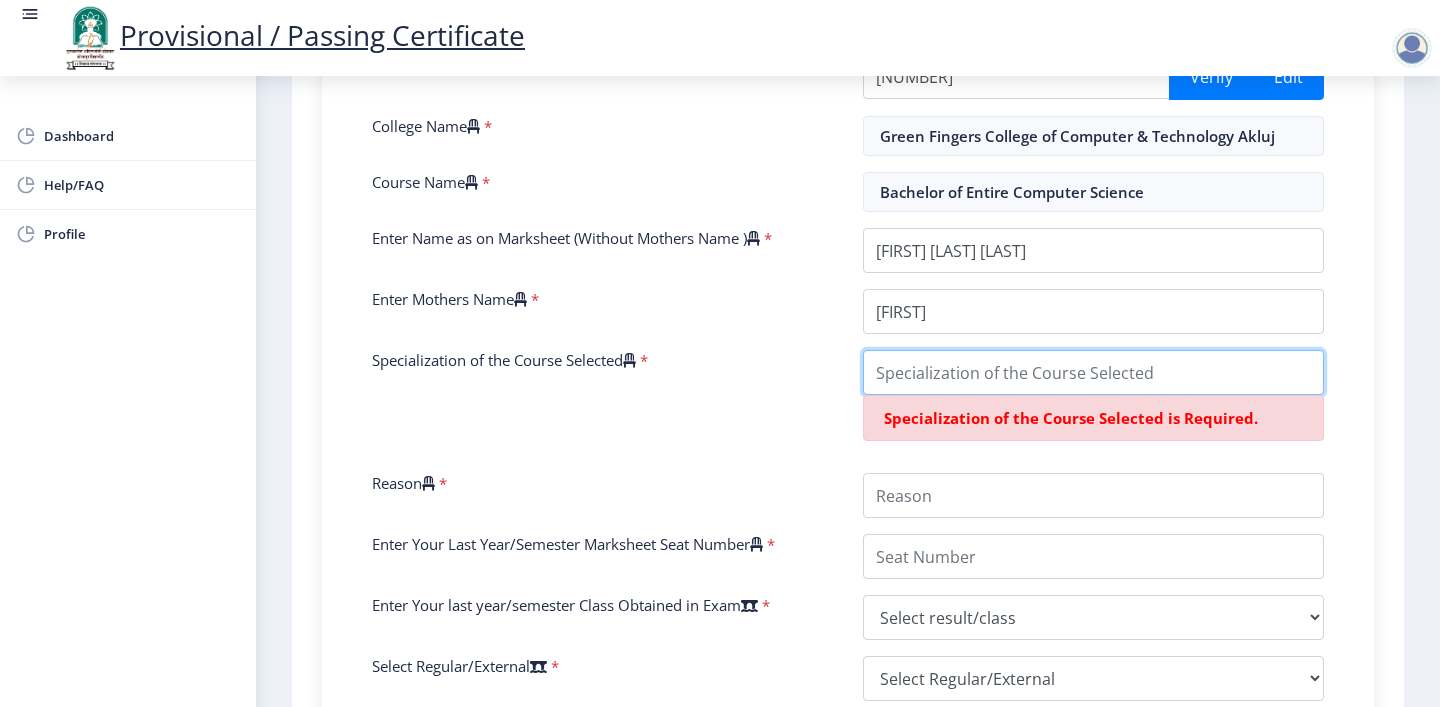 paste on "Bachelor of Science (with Credits) [Entire Computer Science]" 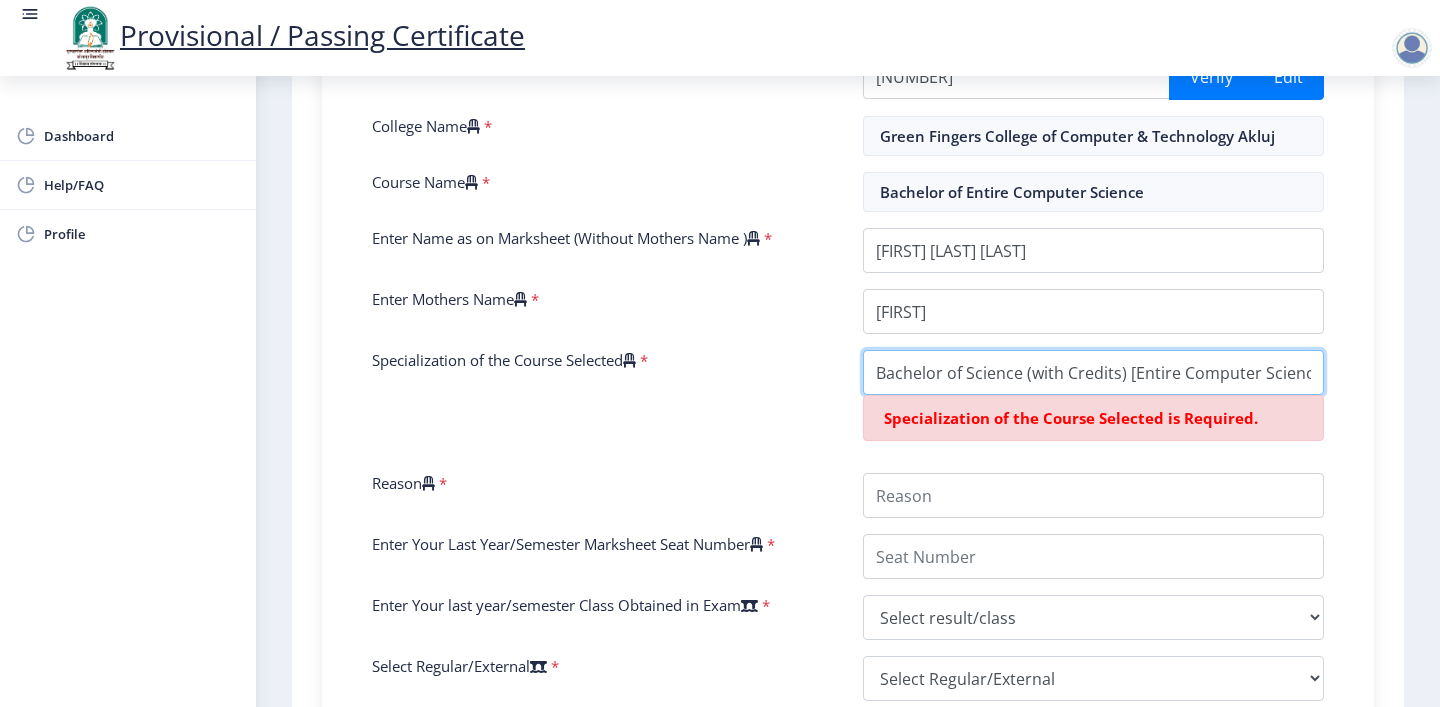 scroll, scrollTop: 0, scrollLeft: 13, axis: horizontal 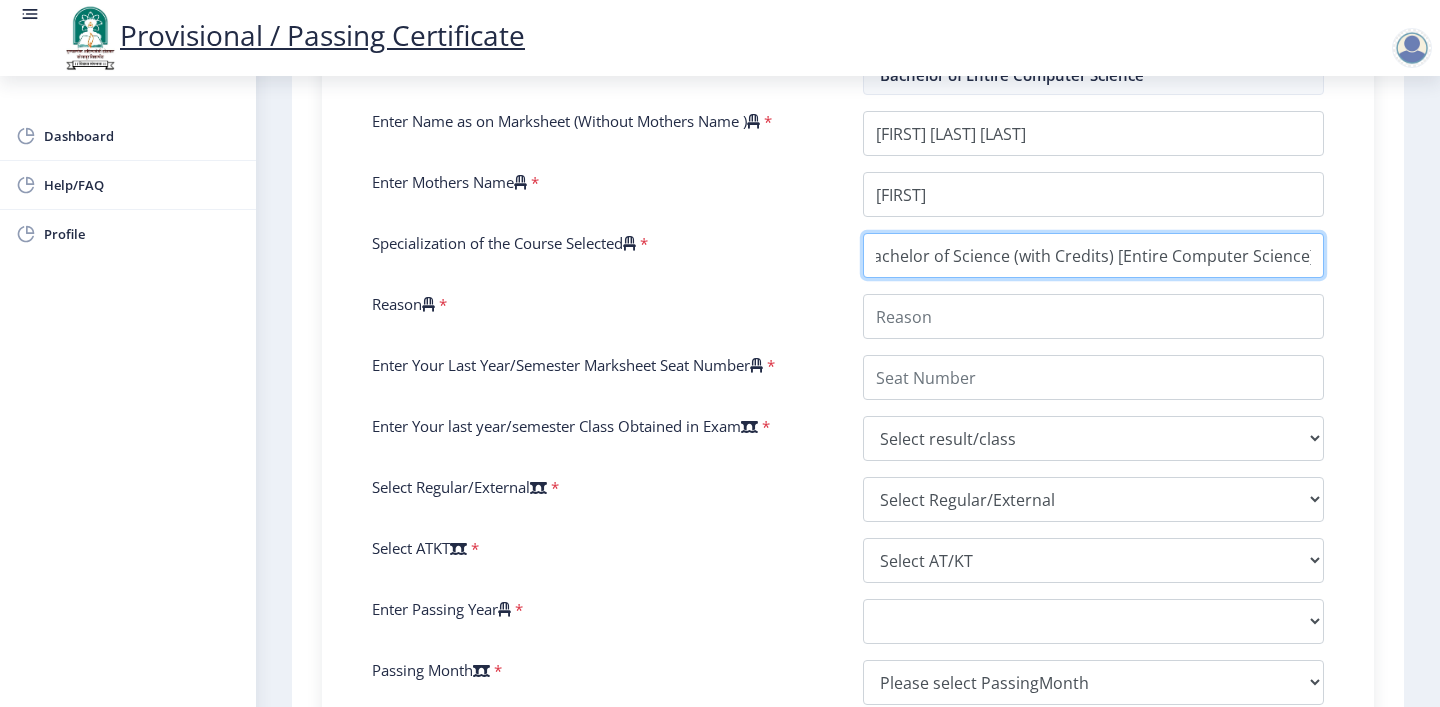 type on "Bachelor of Science (with Credits) [Entire Computer Science]" 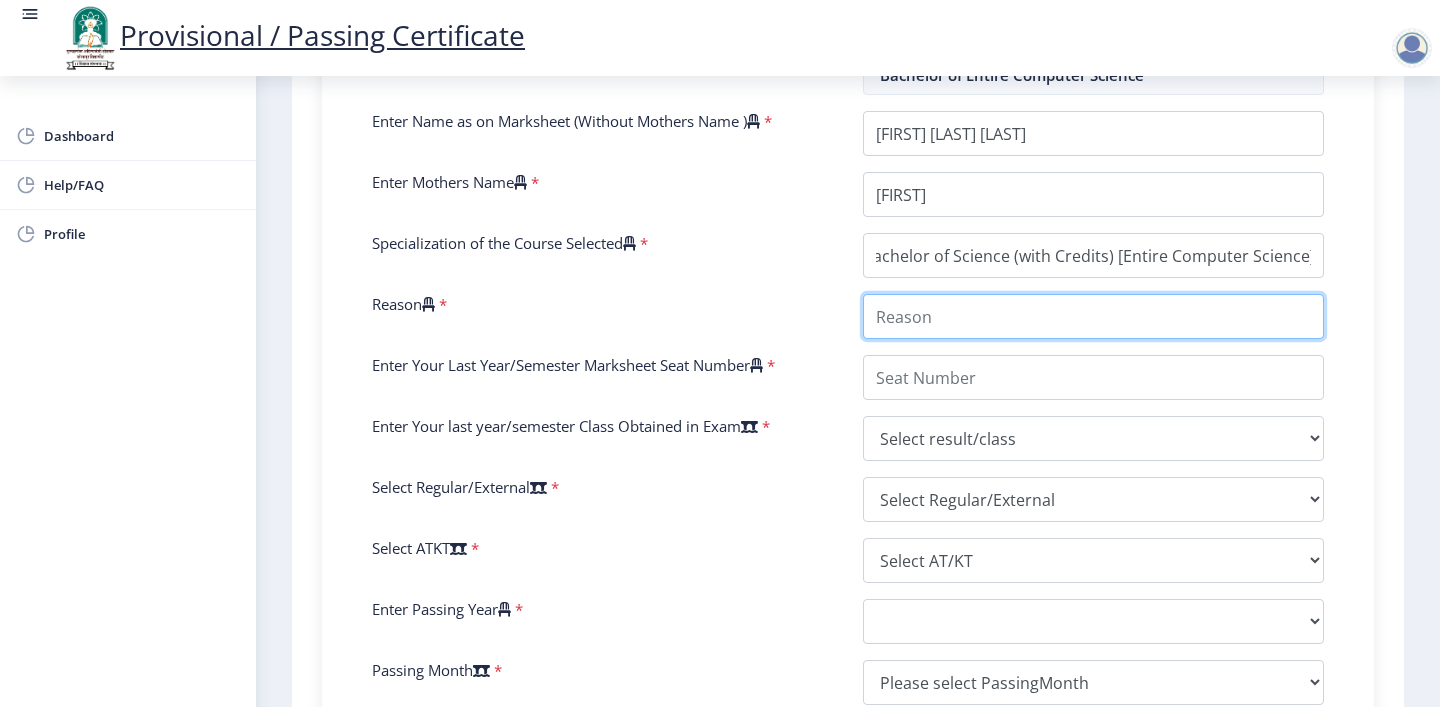 click on "Reason" at bounding box center (1093, 316) 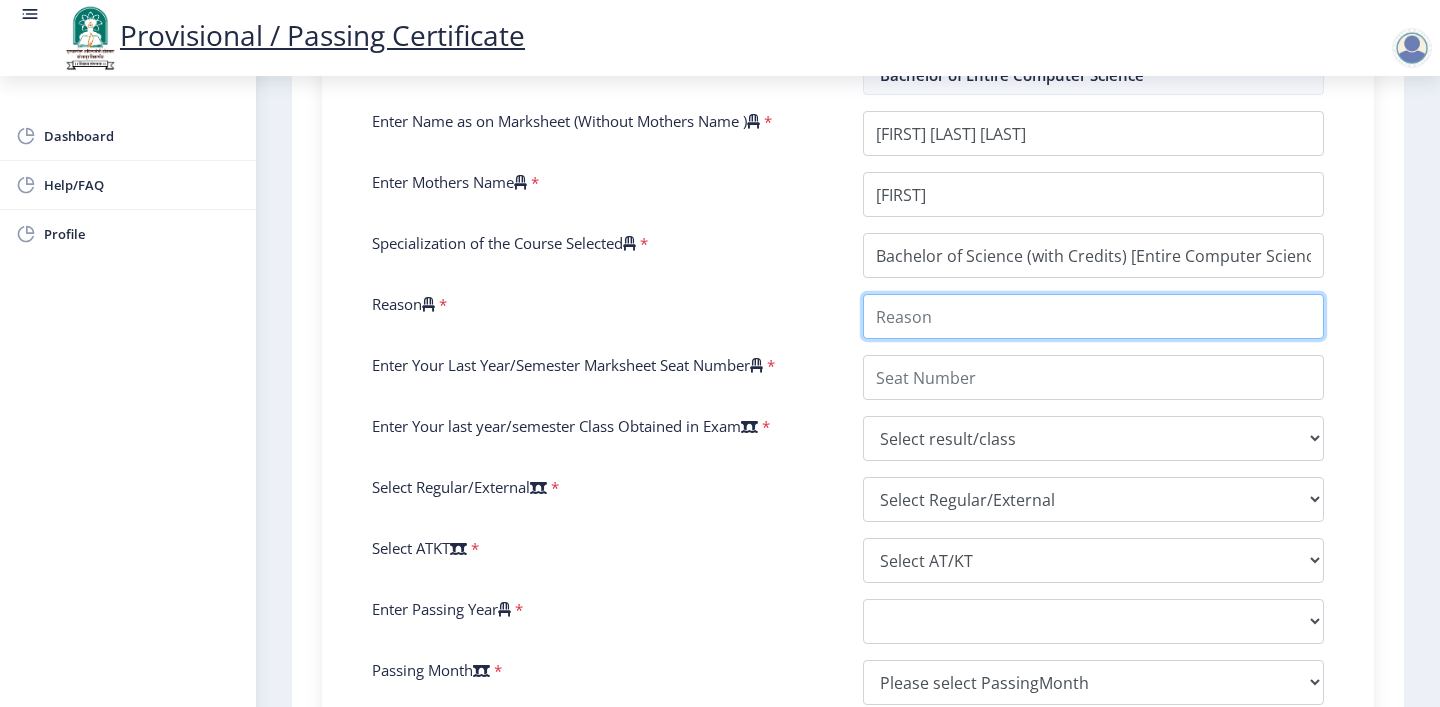 type on "." 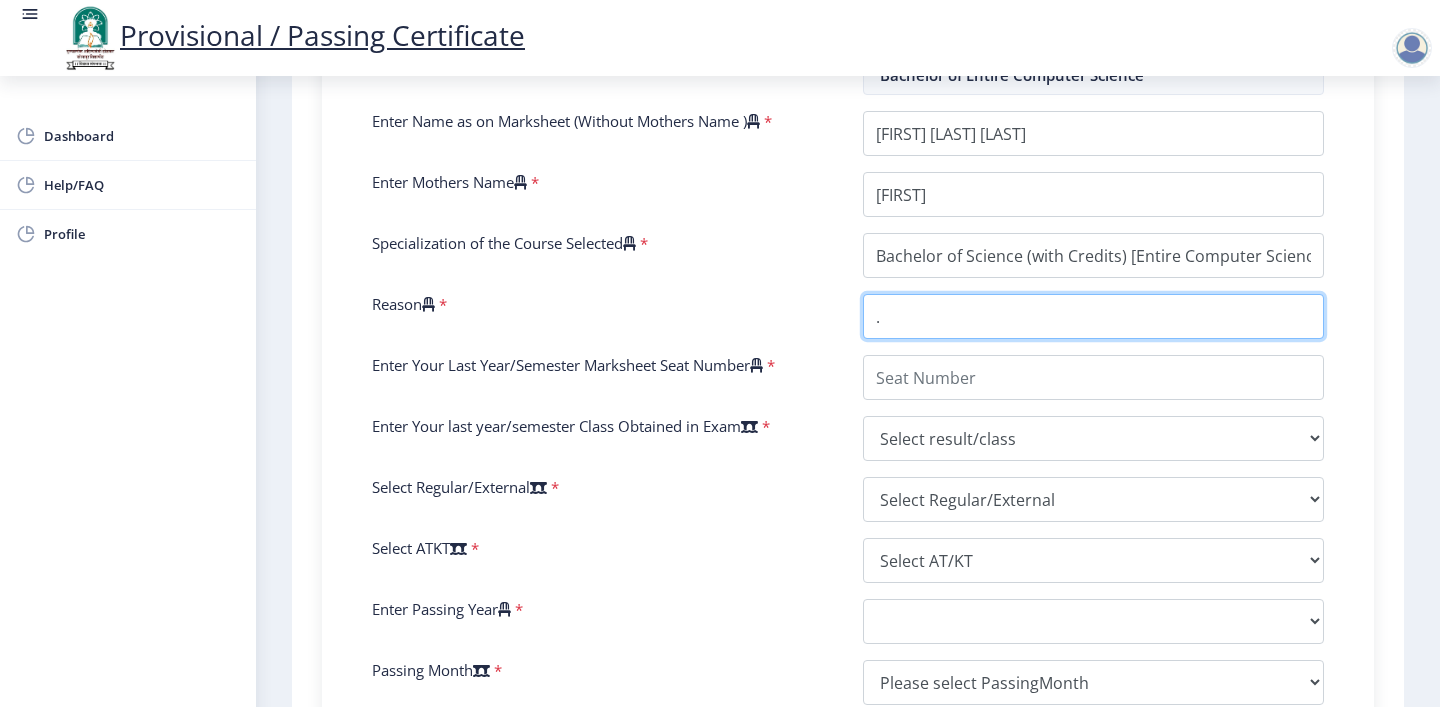 type on "." 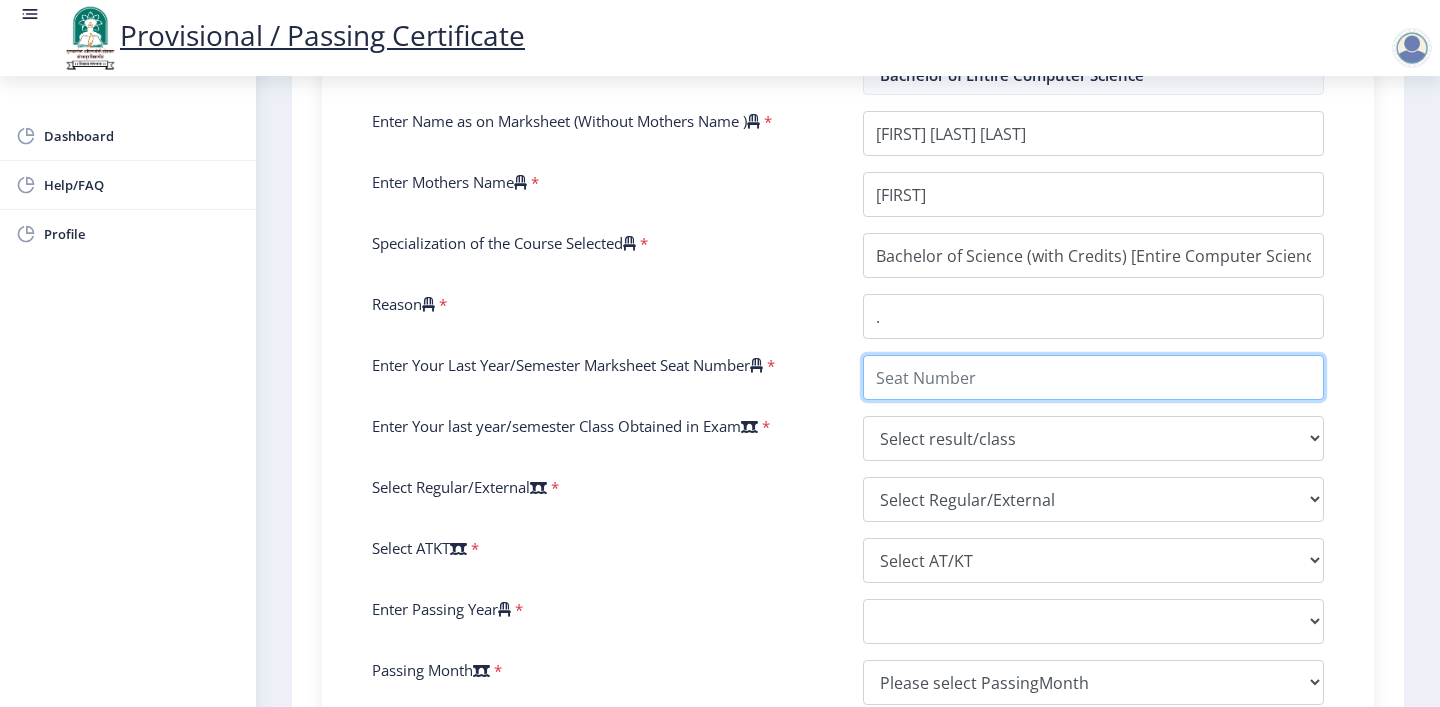 click on "Enter Your Last Year/Semester Marksheet Seat Number" at bounding box center [1093, 377] 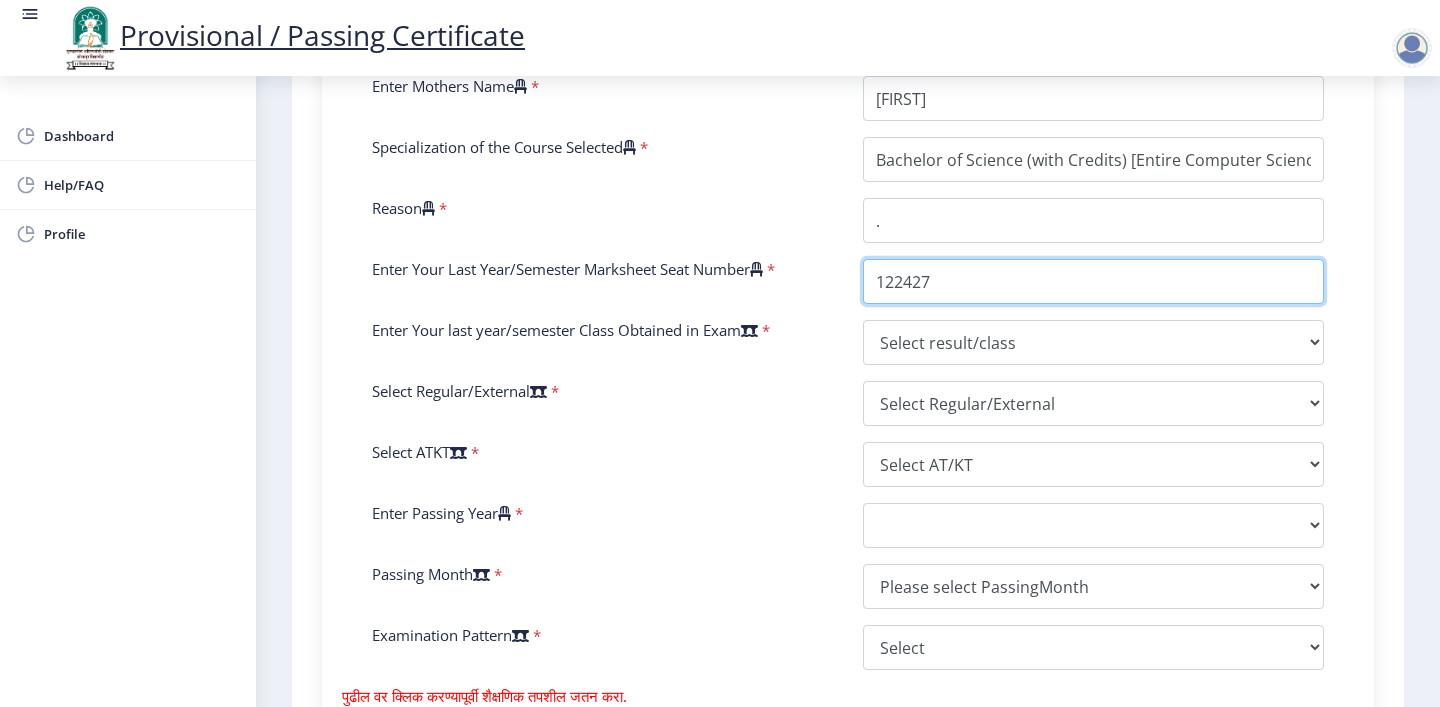 scroll, scrollTop: 713, scrollLeft: 0, axis: vertical 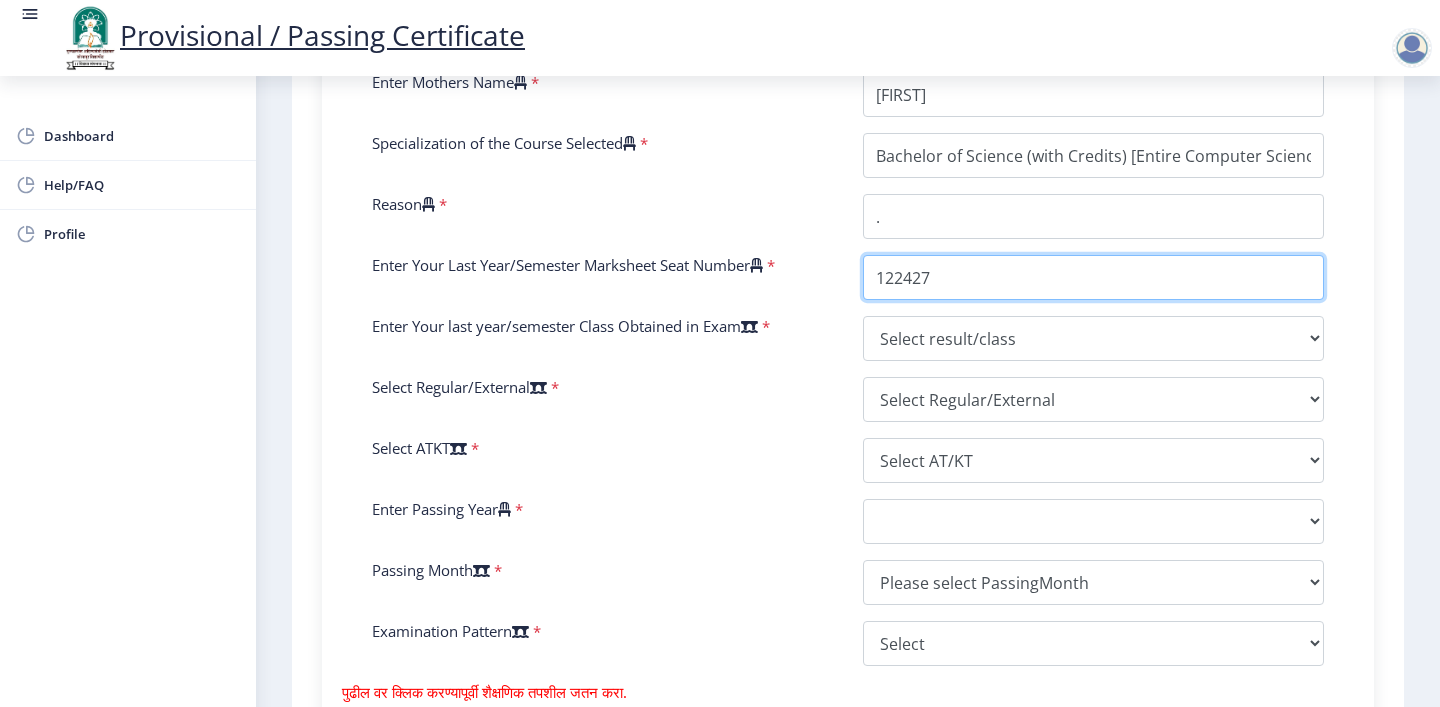 type on "122427" 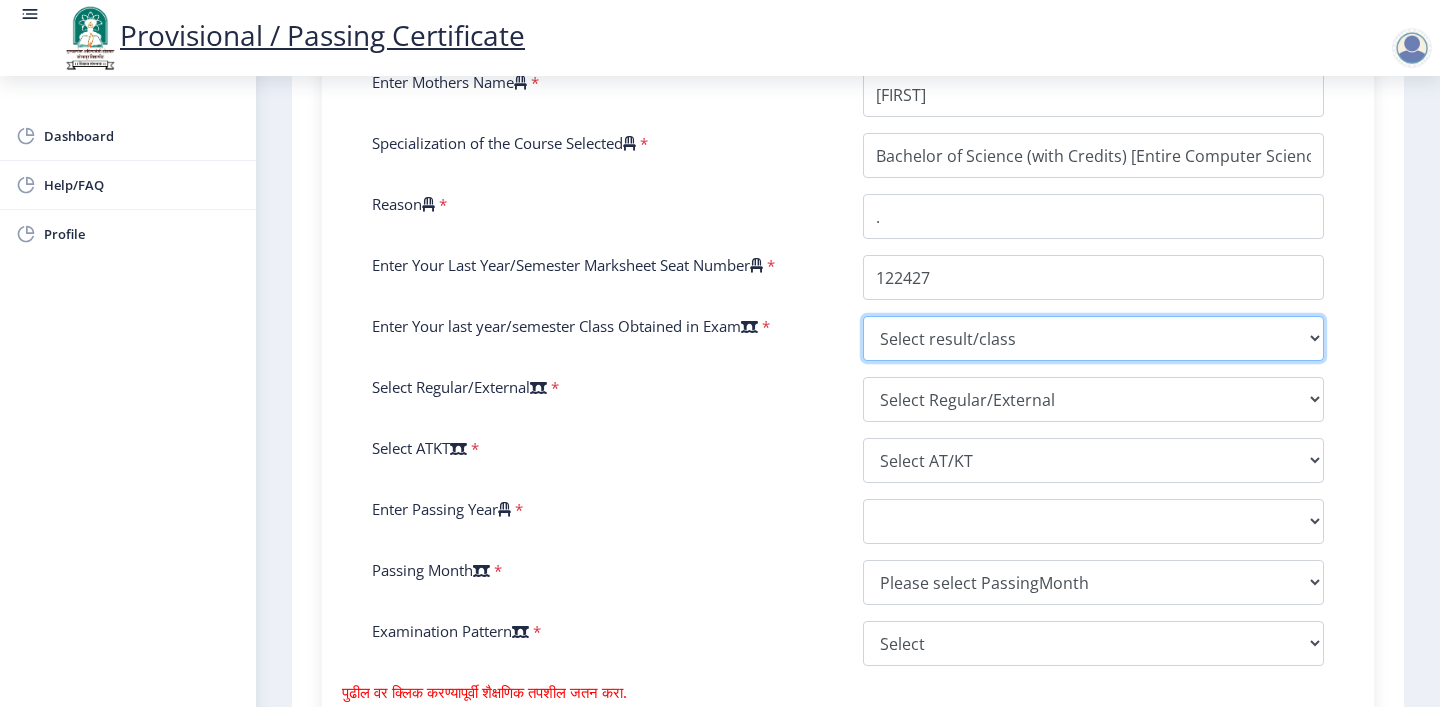 click on "Select result/class  DISTINCTION   FIRST CLASS   HIGHER SECOND CLASS   SECOND CLASS   PASS CLASS   SUCCESSFUL   OUTSTANDING - EXEMPLARY  Grade O Grade A+ Grade A Grade B+ Grade B Grade C+ Grade C Grade F/FC Grade F Grade D Grade E FIRST CLASS WITH DISTINCTION" at bounding box center (1093, 338) 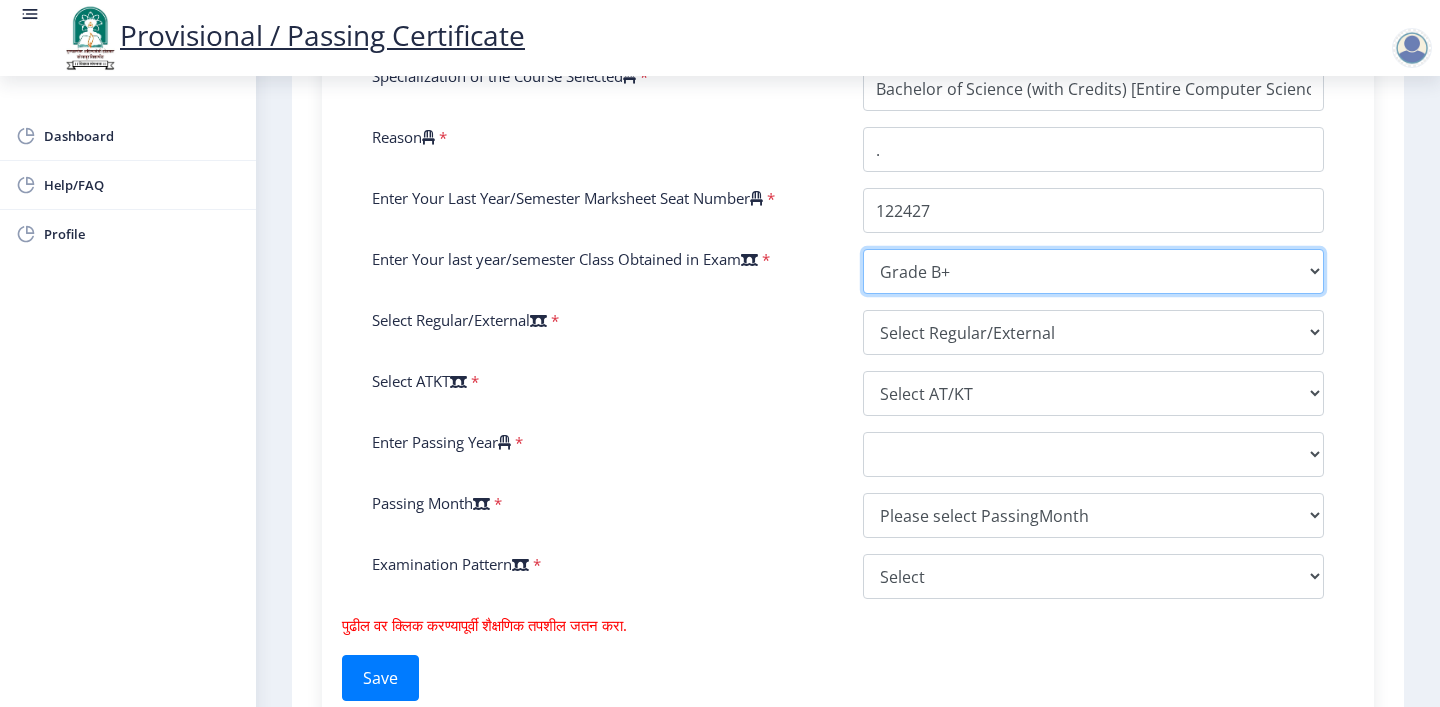 scroll, scrollTop: 782, scrollLeft: 0, axis: vertical 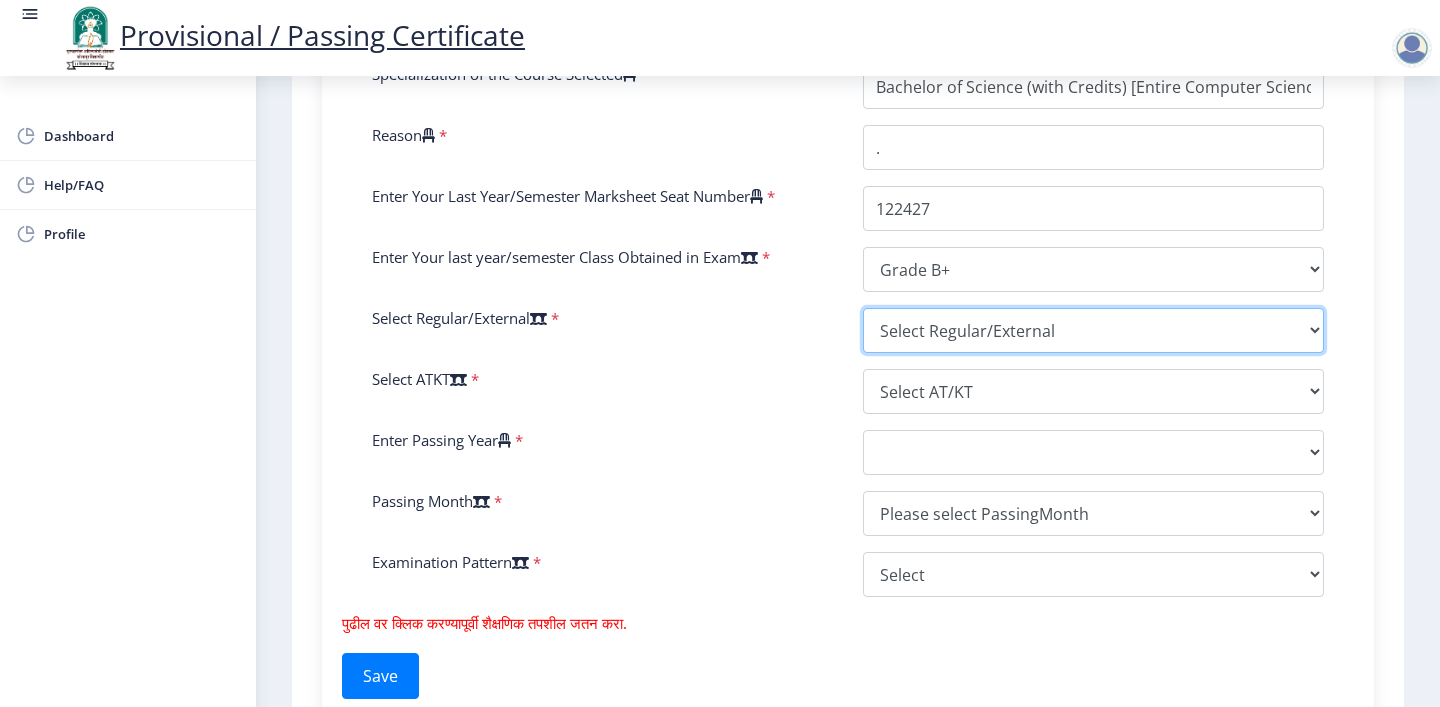 click on "Select Regular/External   Regular  External  Special" at bounding box center (1093, 330) 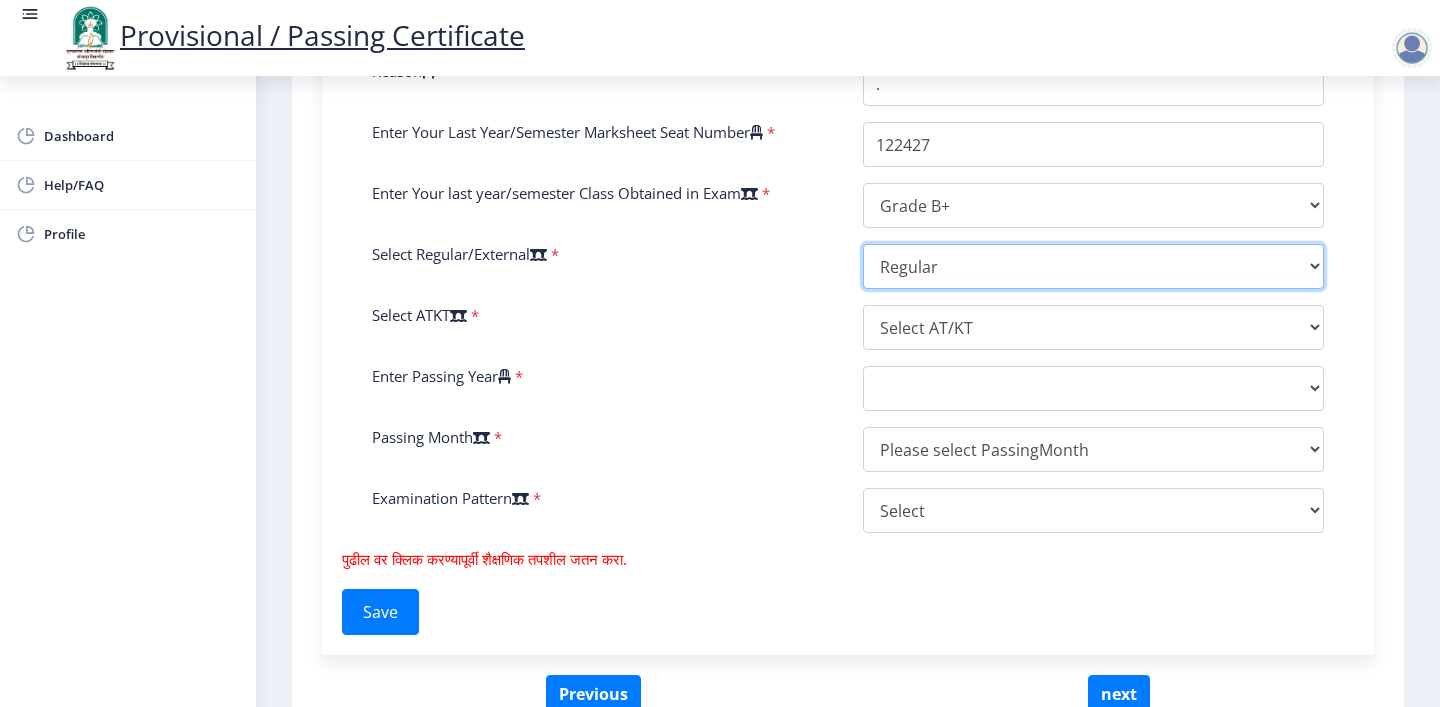scroll, scrollTop: 851, scrollLeft: 0, axis: vertical 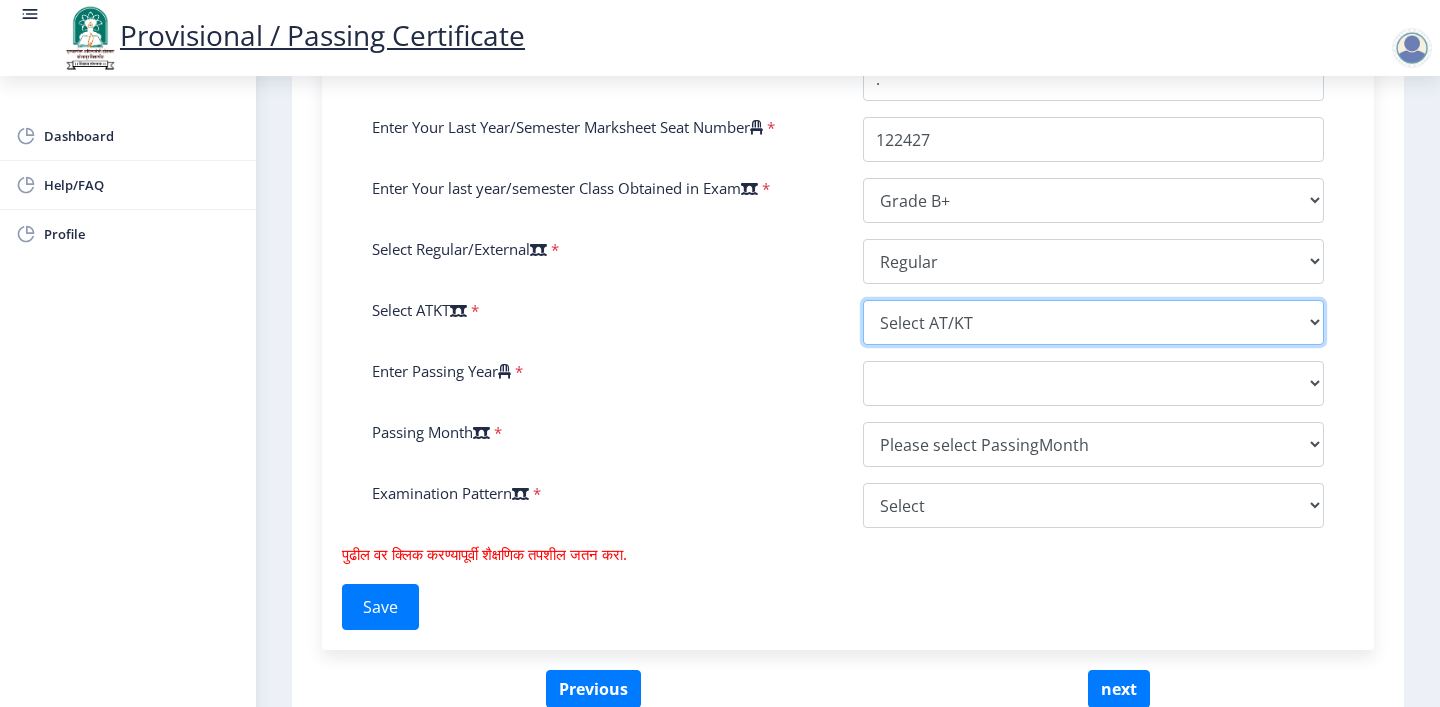 click on "Select AT/KT   None ATKT" at bounding box center [1093, 322] 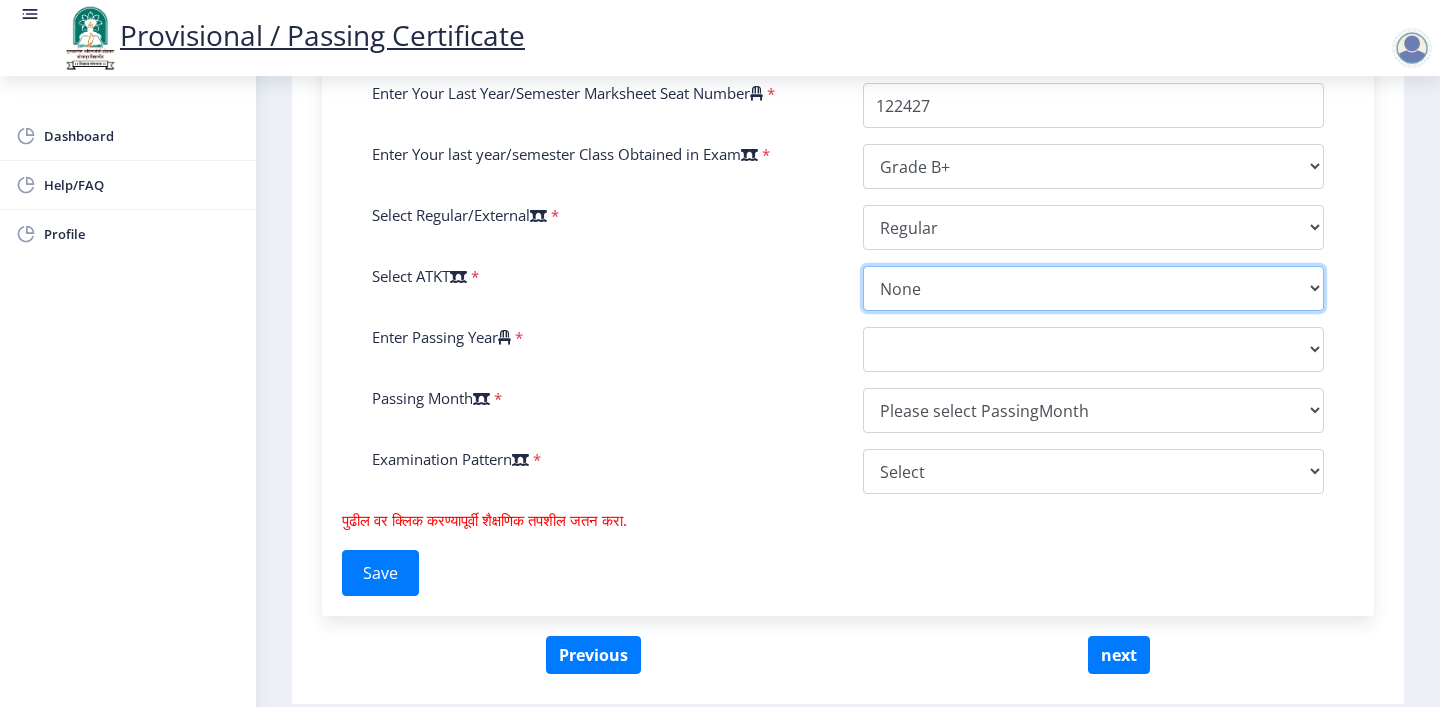 scroll, scrollTop: 887, scrollLeft: 0, axis: vertical 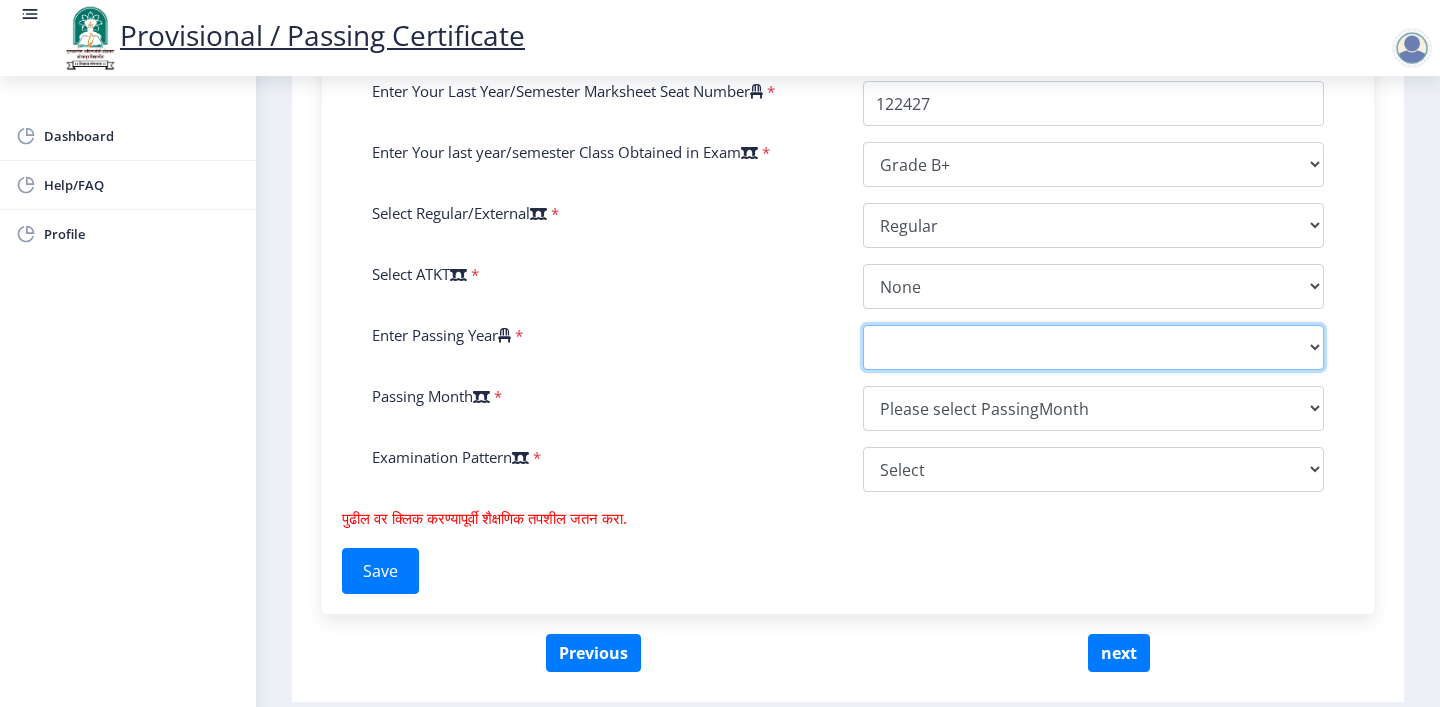 click on "2025   2024   2023   2022   2021   2020   2019   2018   2017   2016   2015   2014   2013   2012   2011   2010   2009   2008   2007   2006   2005   2004   2003   2002   2001   2000   1999   1998   1997   1996   1995   1994   1993   1992   1991   1990   1989   1988   1987   1986   1985   1984   1983   1982   1981   1980   1979   1978   1977   1976   1975   1974   1973   1972   1971   1970   1969   1968   1967" at bounding box center (1093, 347) 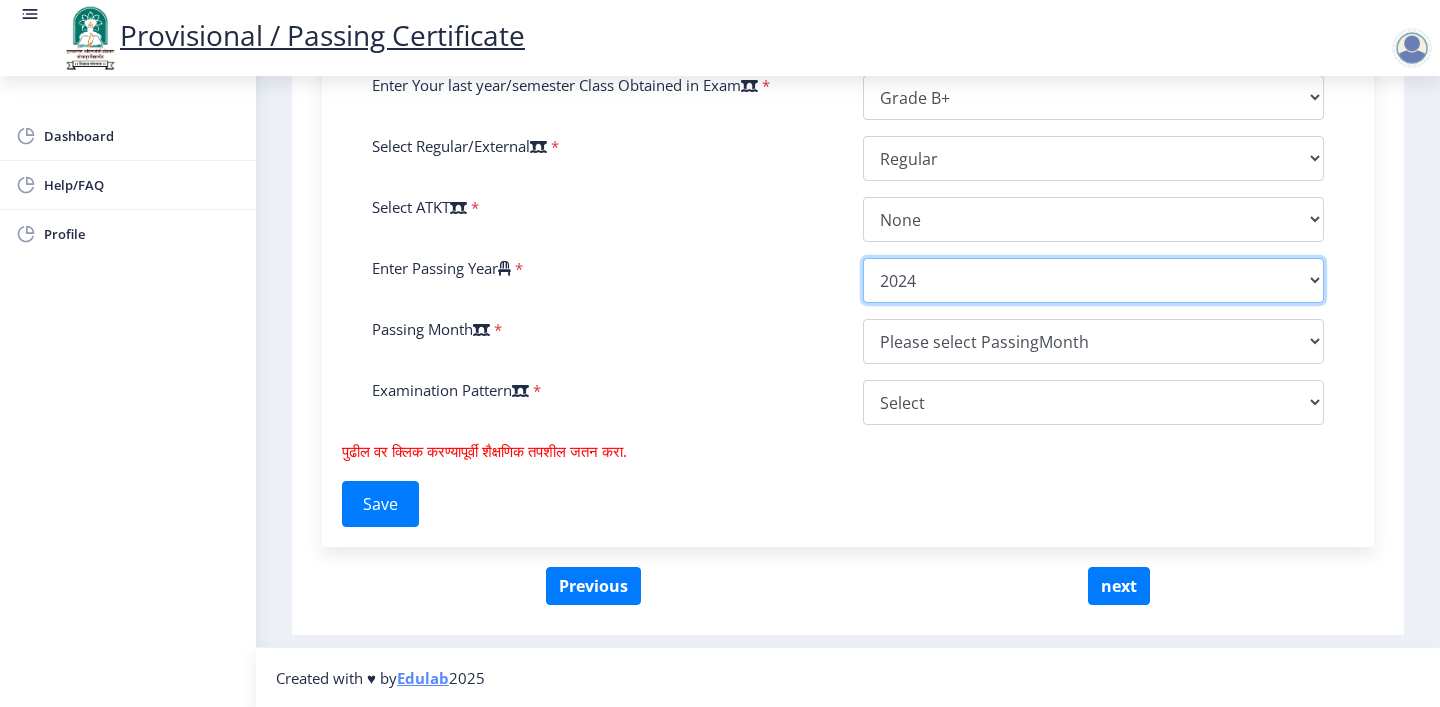 scroll, scrollTop: 955, scrollLeft: 0, axis: vertical 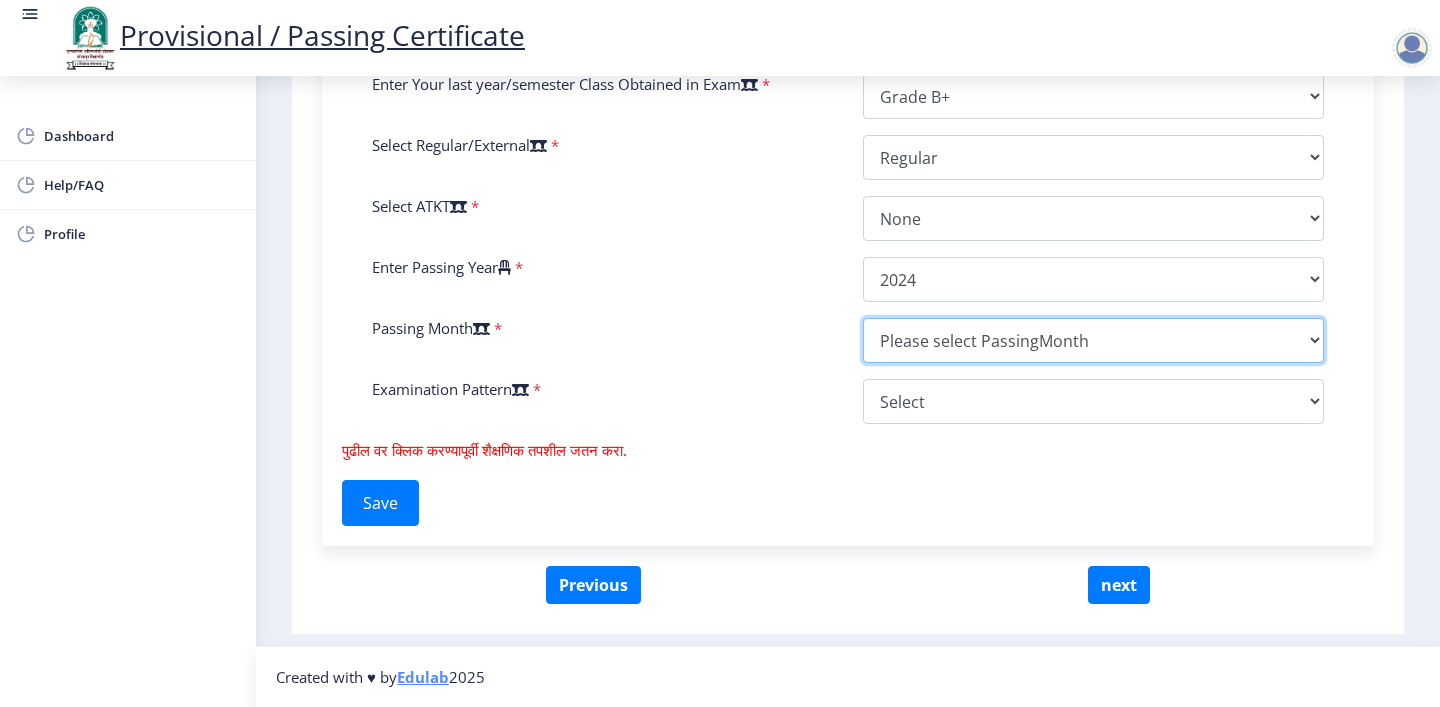 click on "Please select PassingMonth  (01) January (02) February (03) March (04) April (05) May (06) June (07) July (08) August (09) September (10) October (11) November (12) December" at bounding box center (1093, 340) 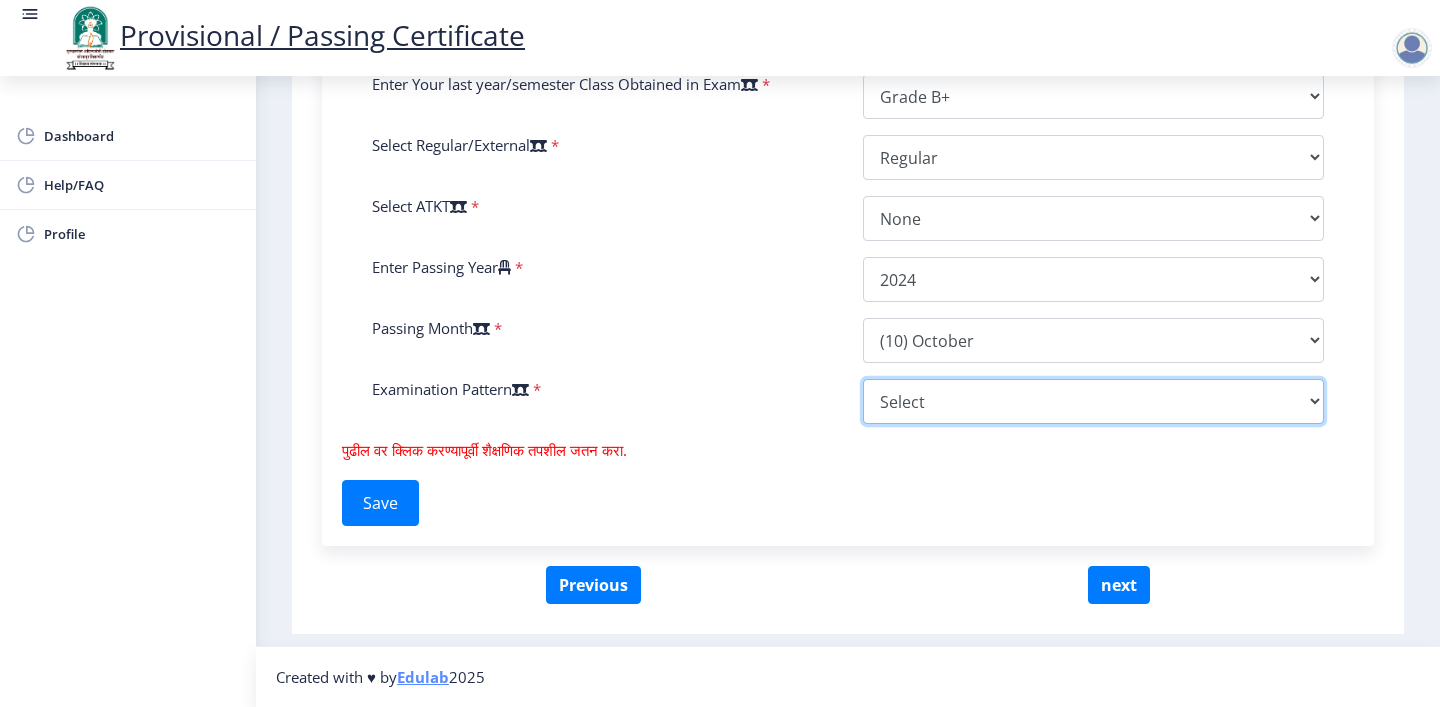 click on "Select  Yearly Semester" at bounding box center (1093, 401) 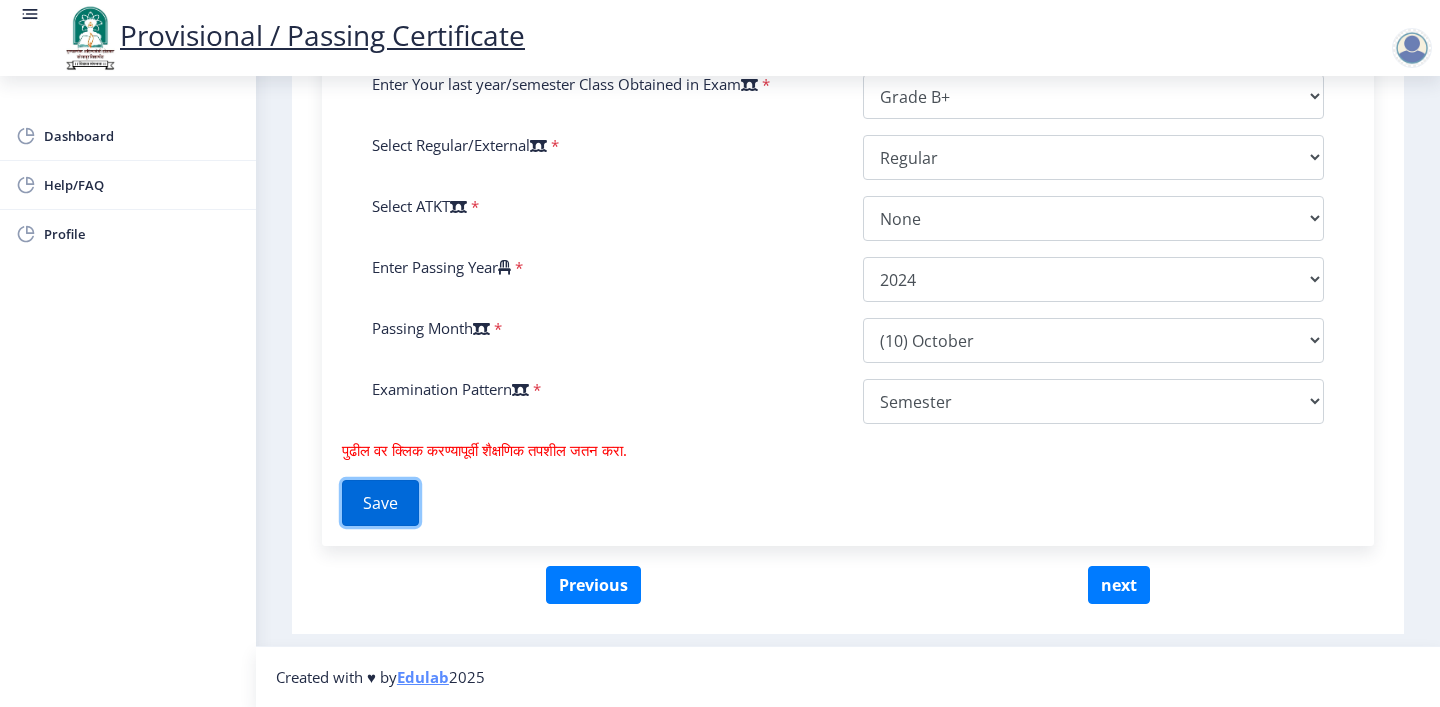 click on "Save" at bounding box center (380, 503) 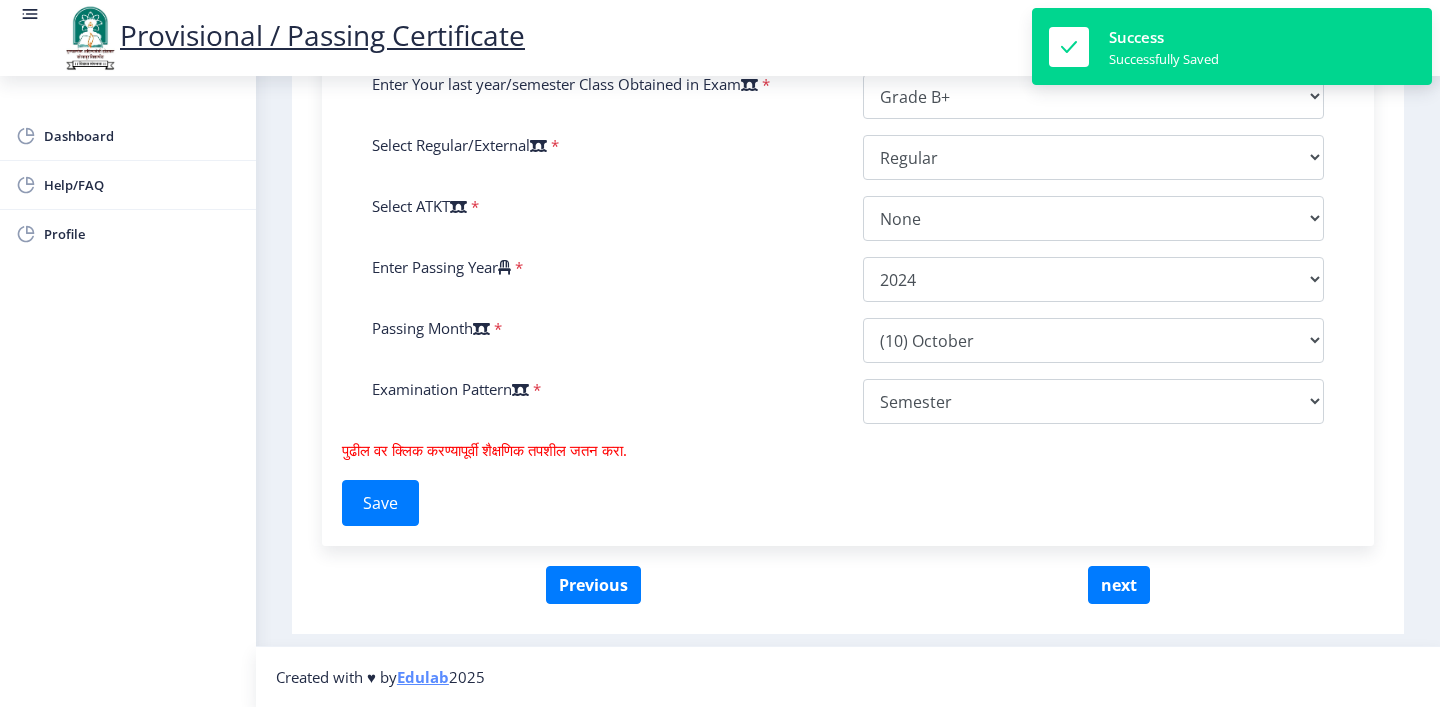 click on "सूचना  1. * सह चिन्हांकित फील्ड अनिवार्य आहेत. 2. आसन क्रमांक प्रविष्ट करा (Input the seat Number) - तुमच्या शेवटच्या वर्षाच्या/सेमिस्टरच्या मार्कशीटनुसार.  3. तुमच्या मार्कशीट/हॉल तिकिटावर आसन (Seat) क्रमांक नमूद केलेला (Mentioned) आहे.  4. कृपया तुमच्या अंतिम वर्ष/सेमिस्टरच्या मार्कशीटमधील योग्य वर्ग निवडा.  6. महाविद्यालयाच्या नावाची चुकीची निवड केल्यास अर्ज नाकारला जाईल.  Need Help? Email Us on   [EMAIL]  Enter Your PRN Number    * [NUMBER] Verify Edit * * *" 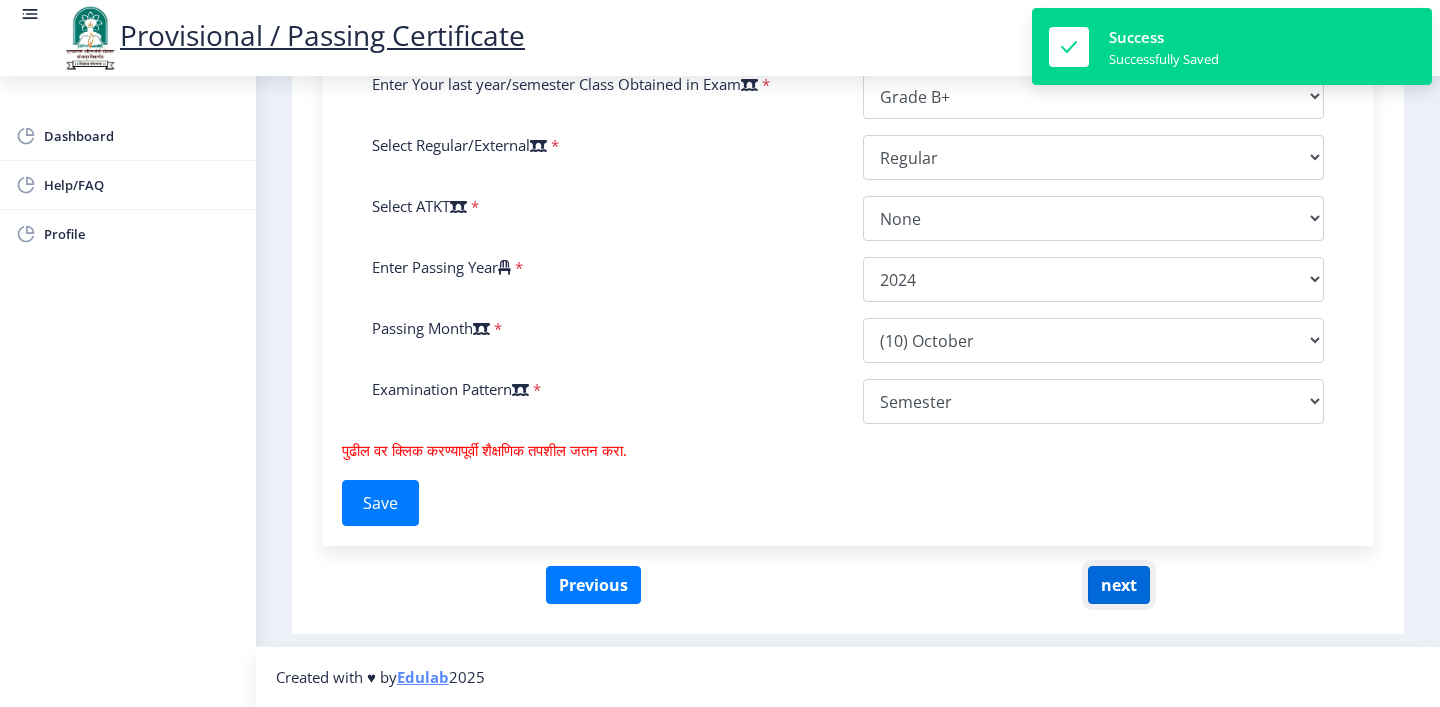 click on "next" 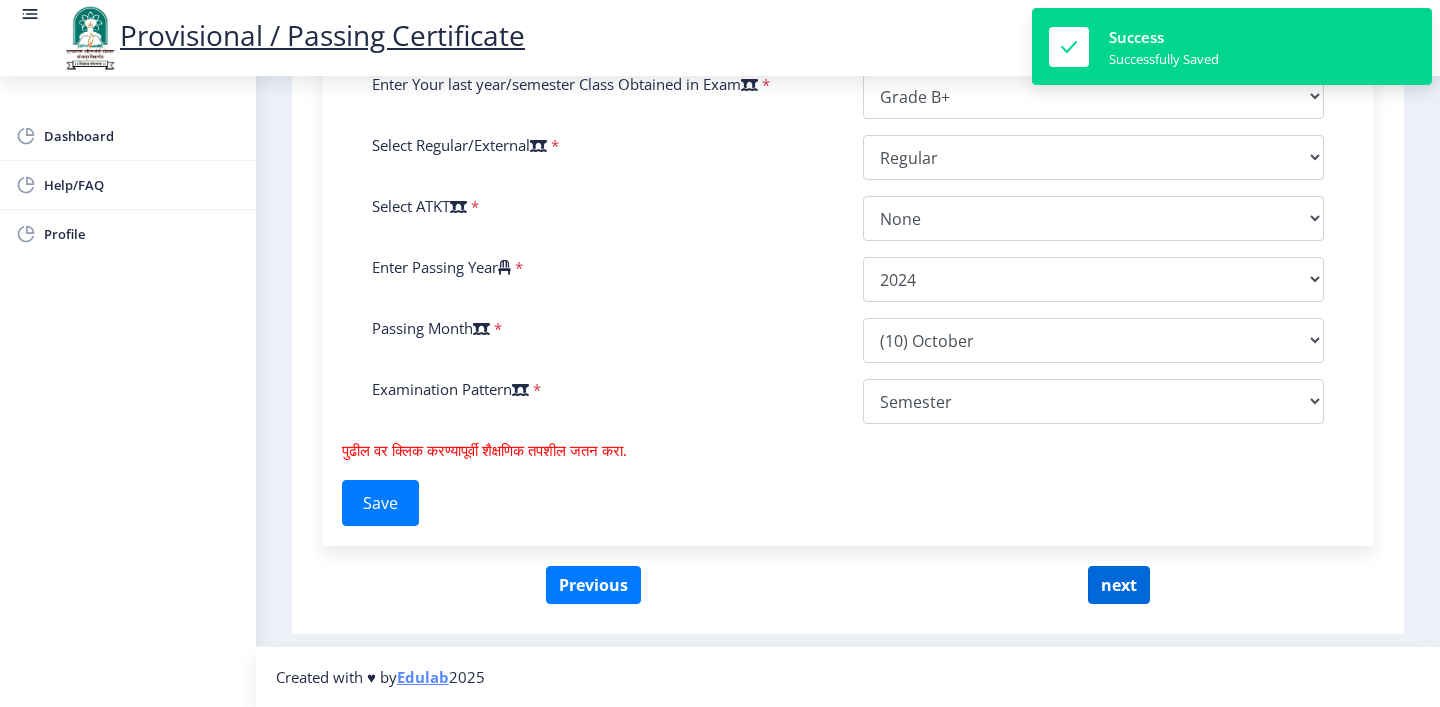 select 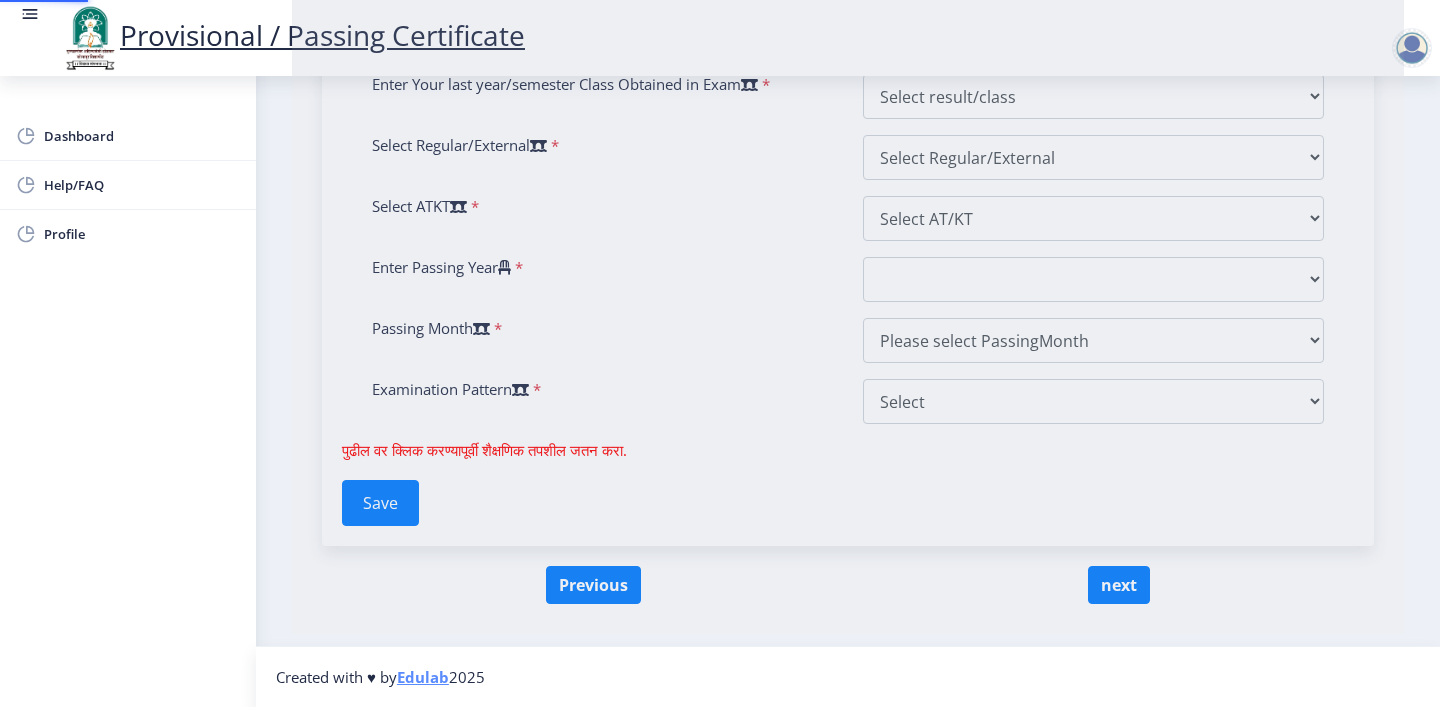 scroll, scrollTop: 0, scrollLeft: 0, axis: both 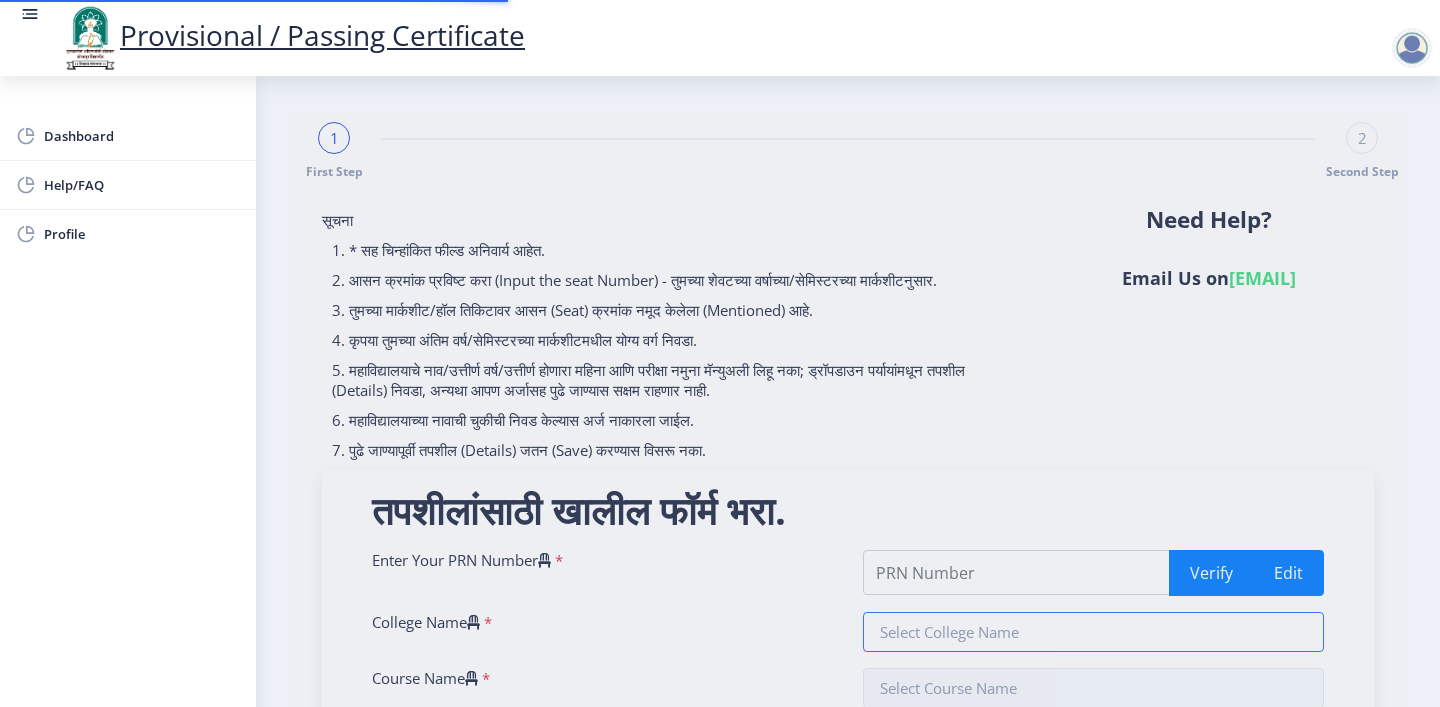 type on "[NUMBER]" 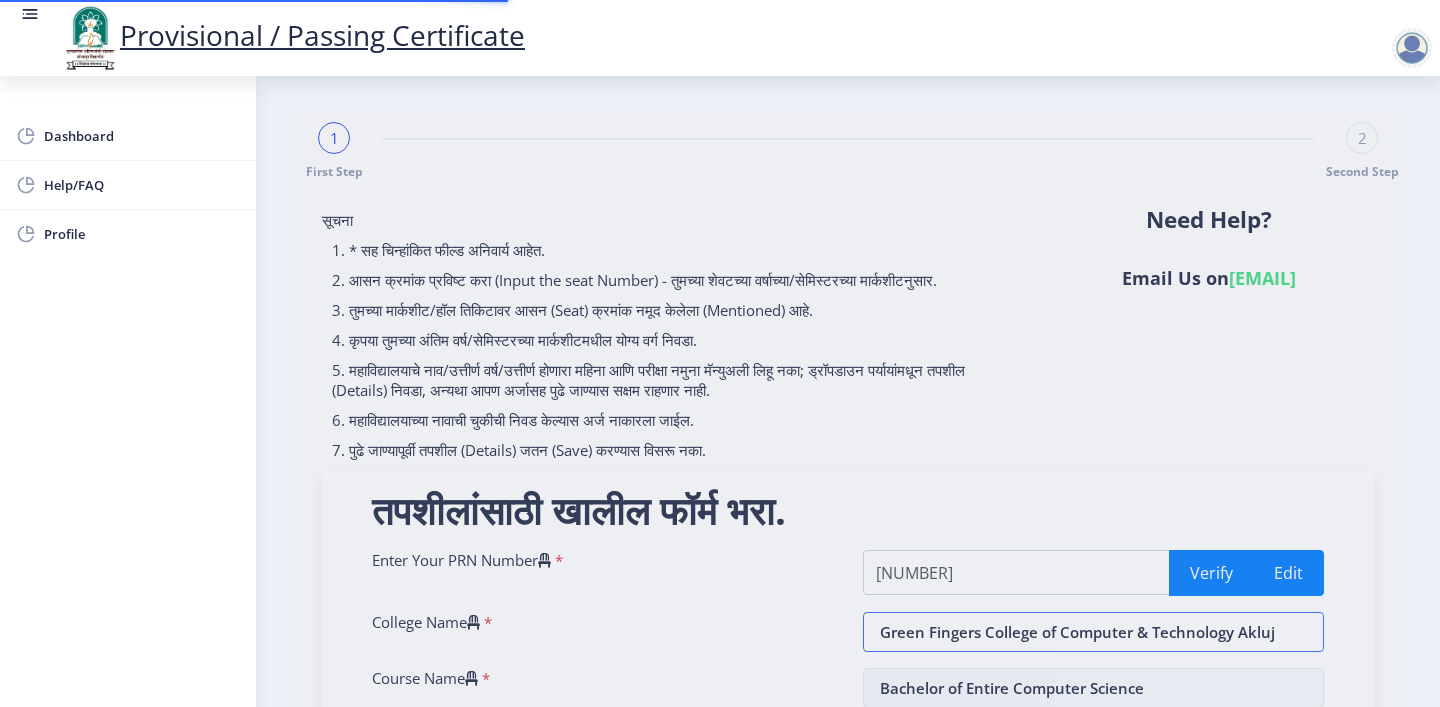 select on "2024" 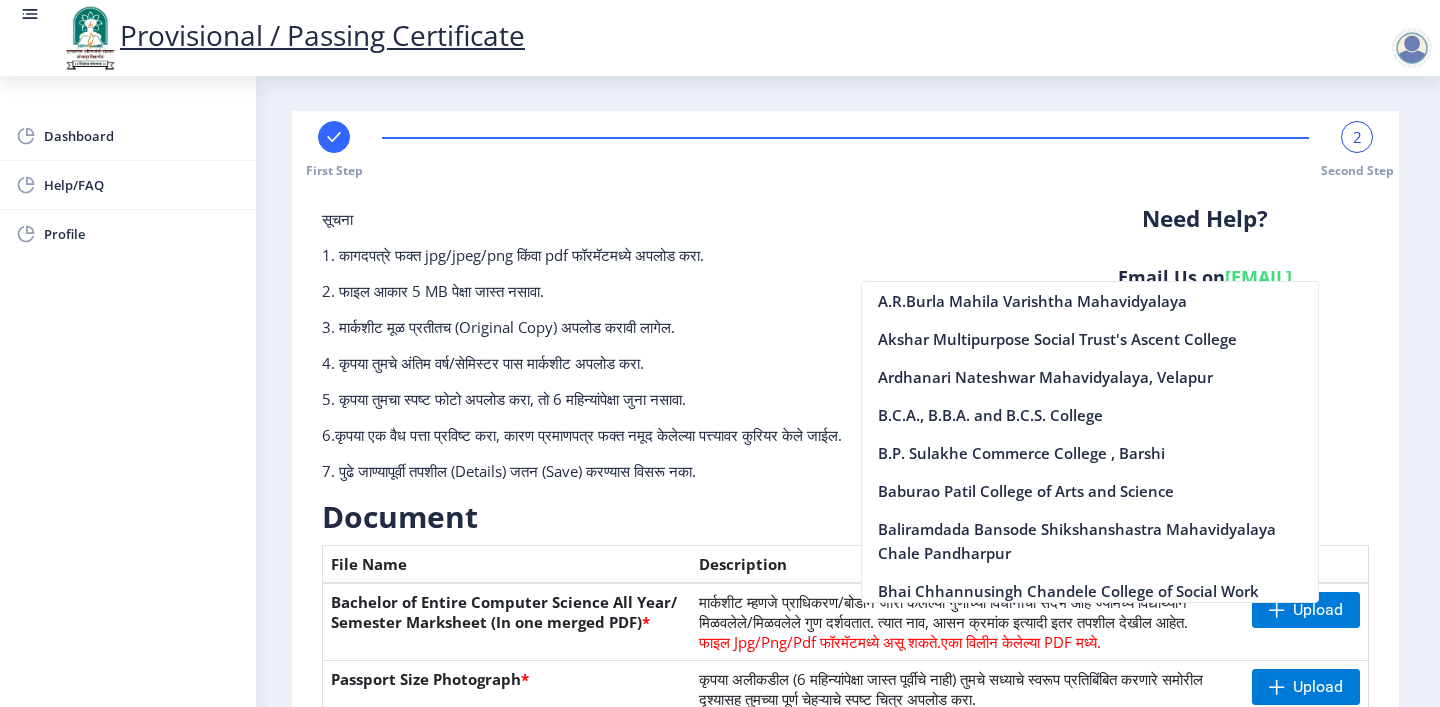click on "1. कागदपत्रे फक्त jpg/jpeg/png किंवा pdf फॉरमॅटमध्ये अपलोड करा." 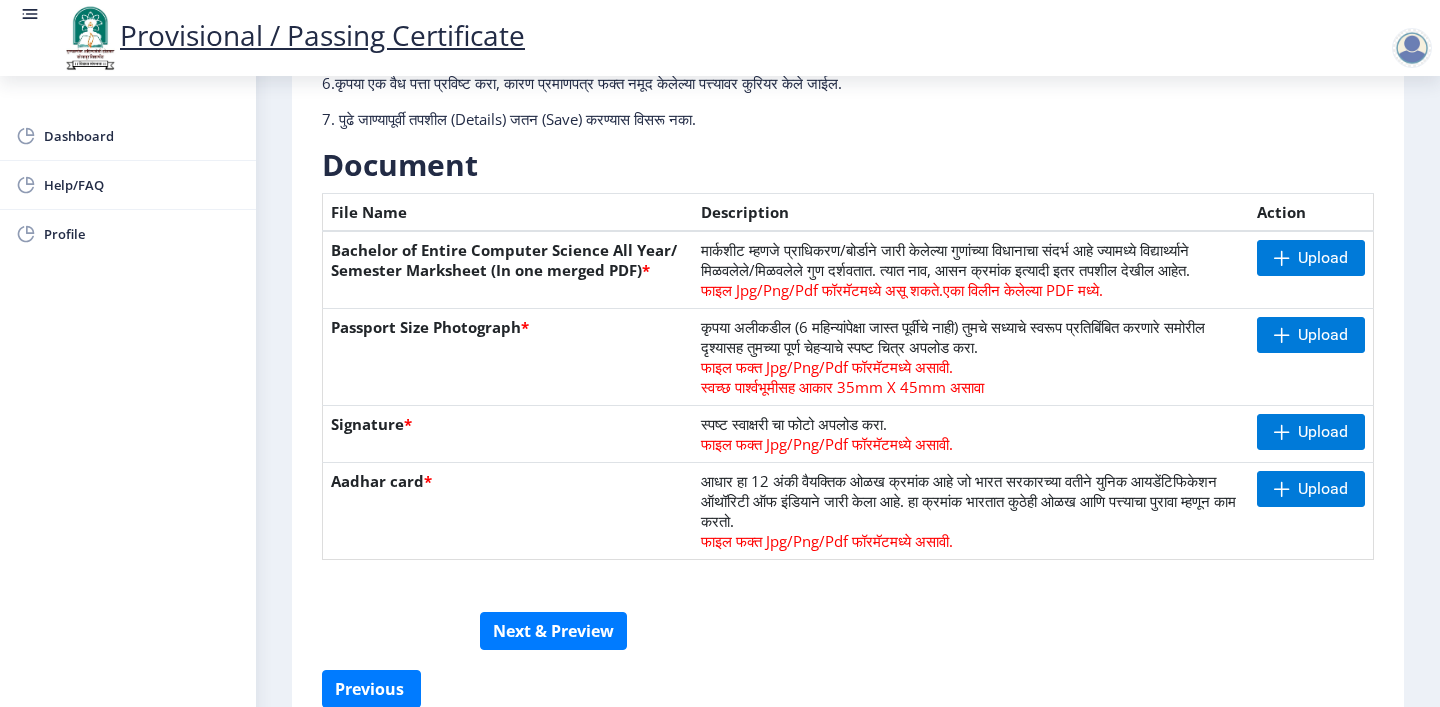 scroll, scrollTop: 355, scrollLeft: 0, axis: vertical 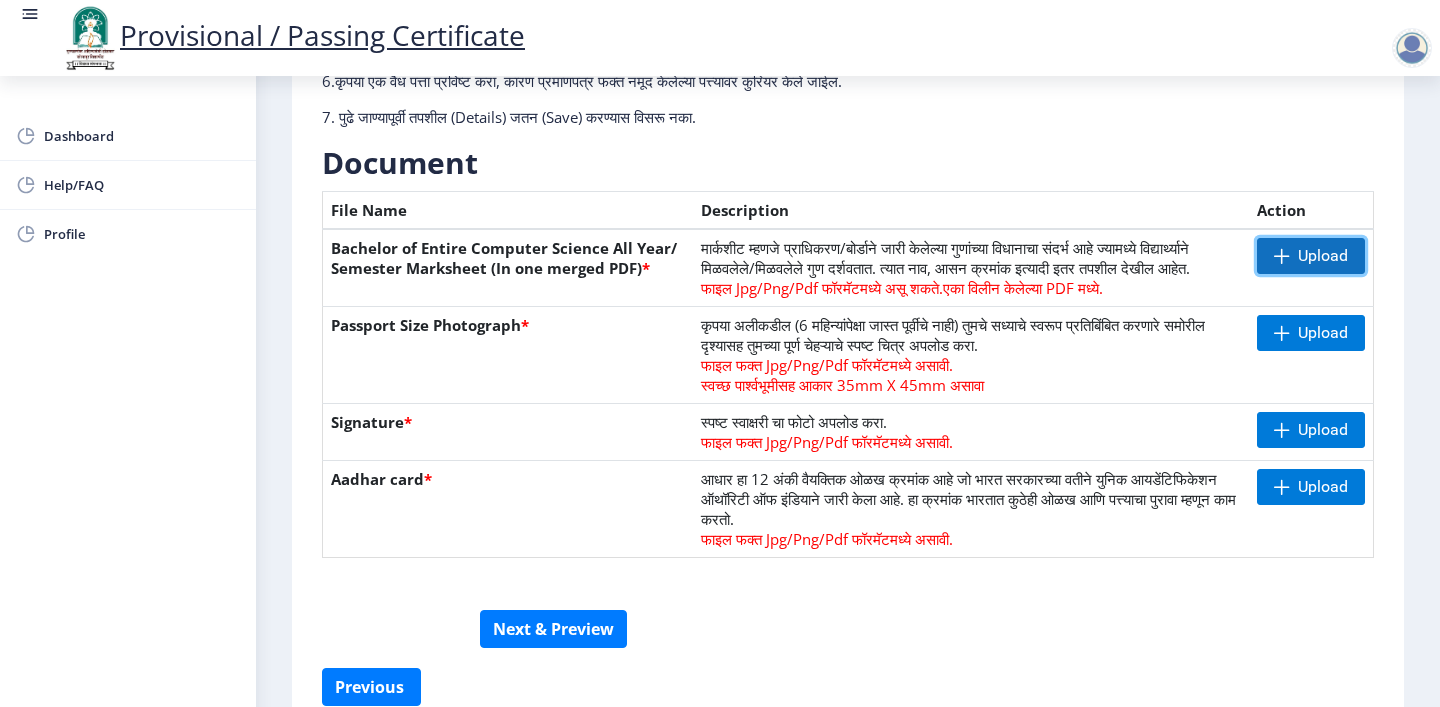 click on "Upload" 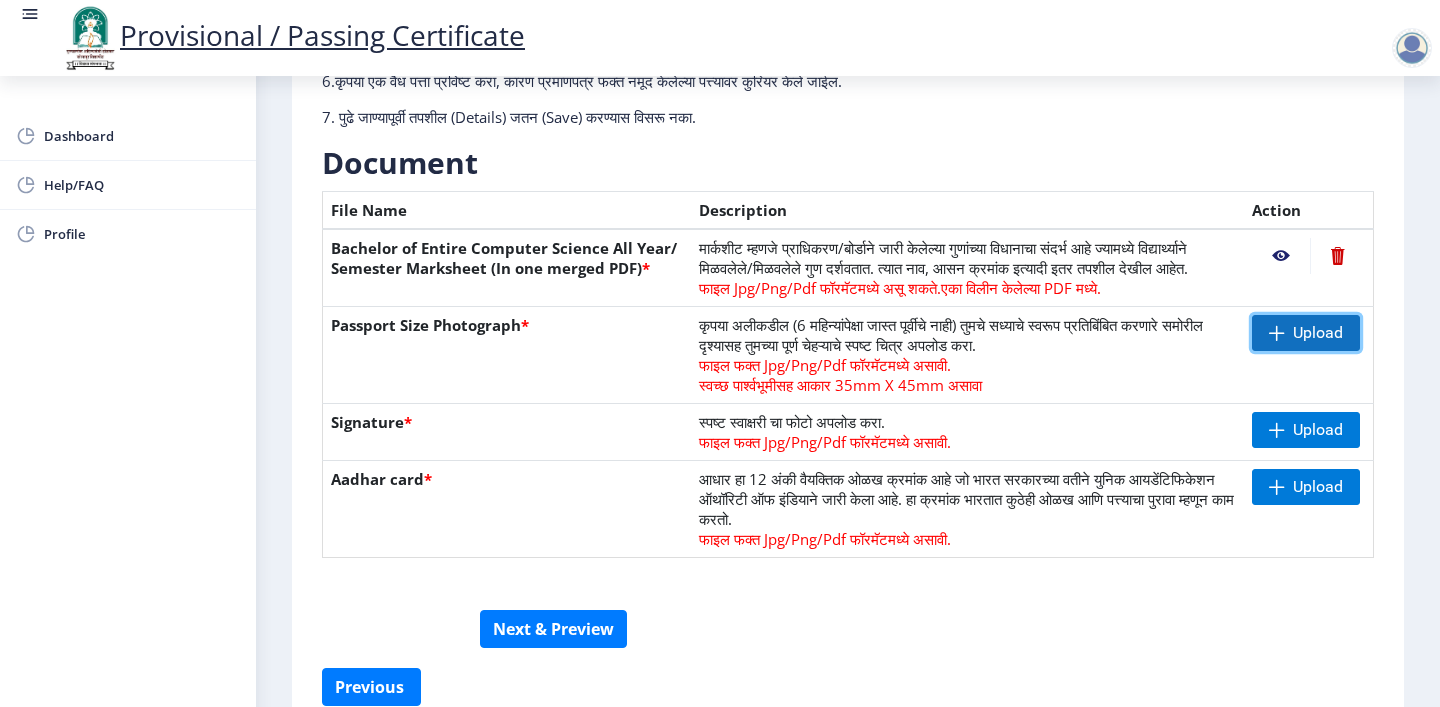 click 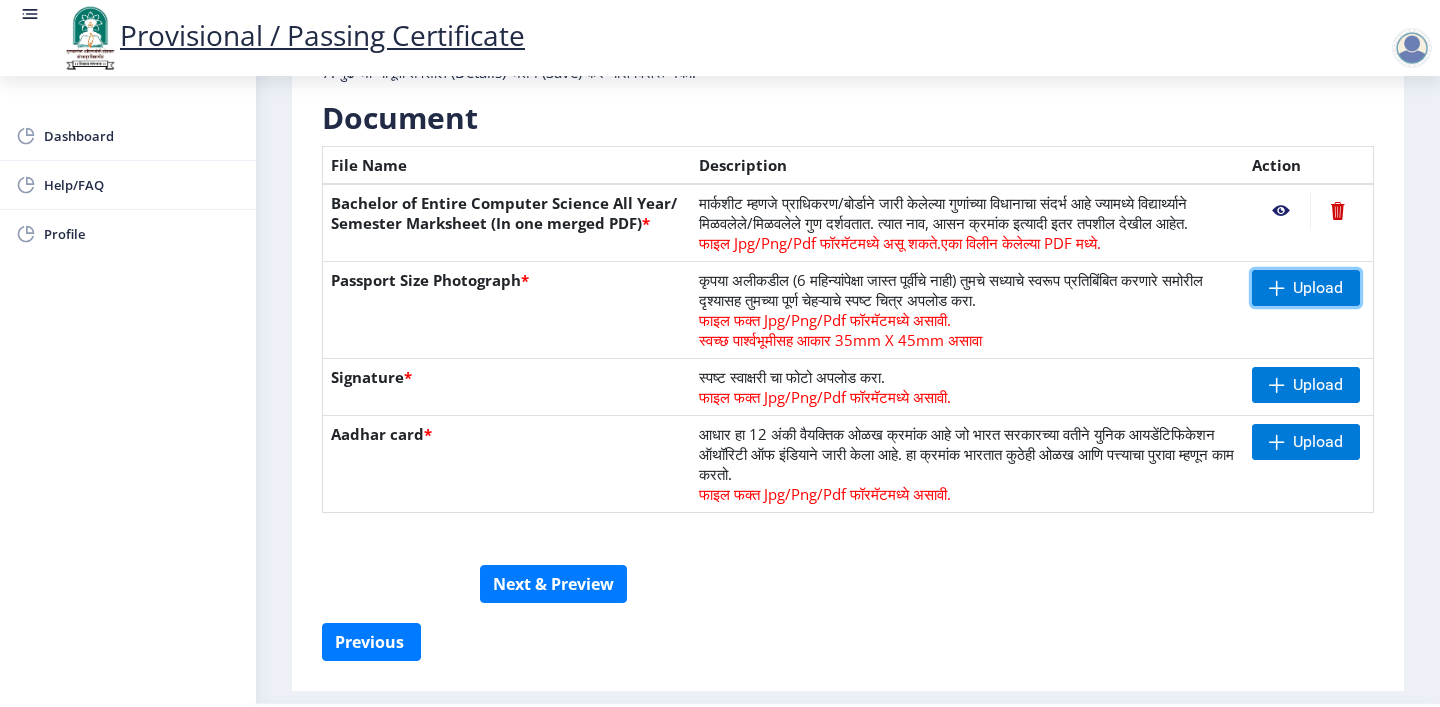 scroll, scrollTop: 402, scrollLeft: 0, axis: vertical 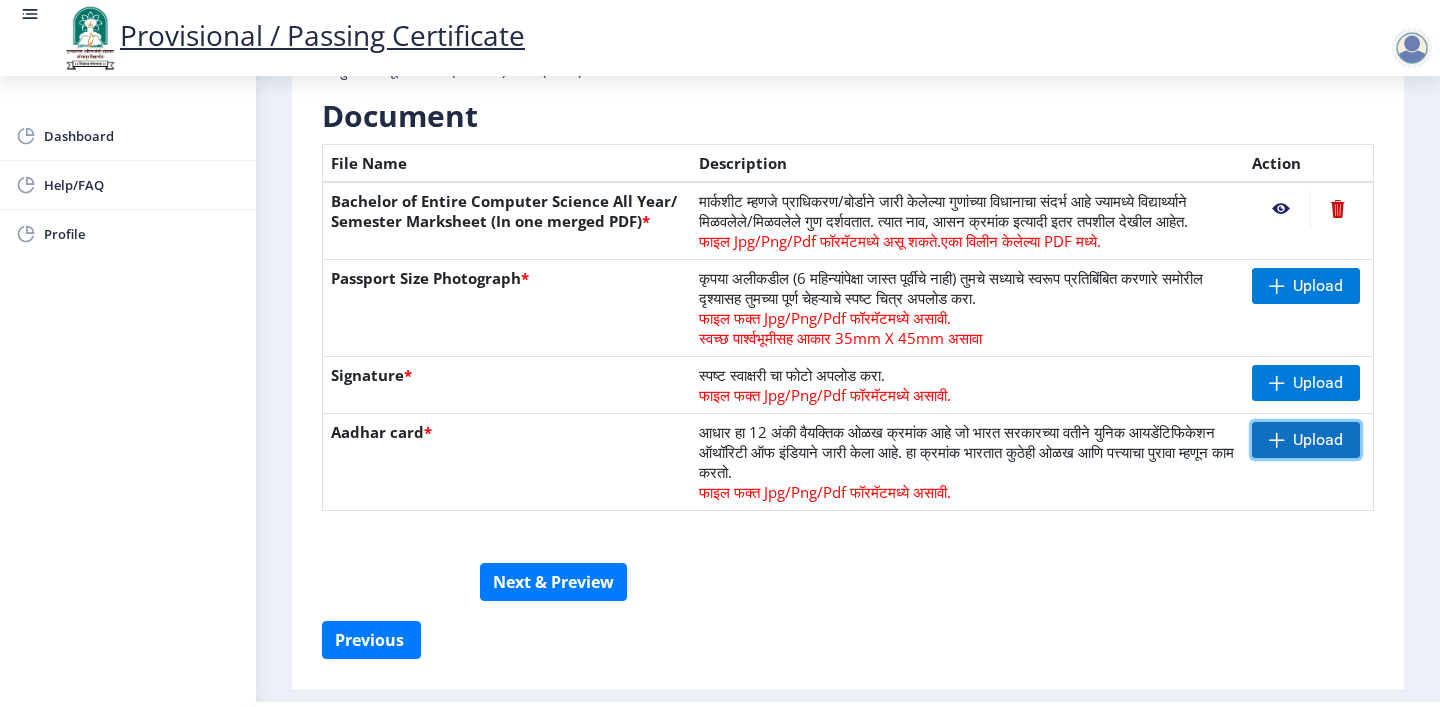 click on "Upload" 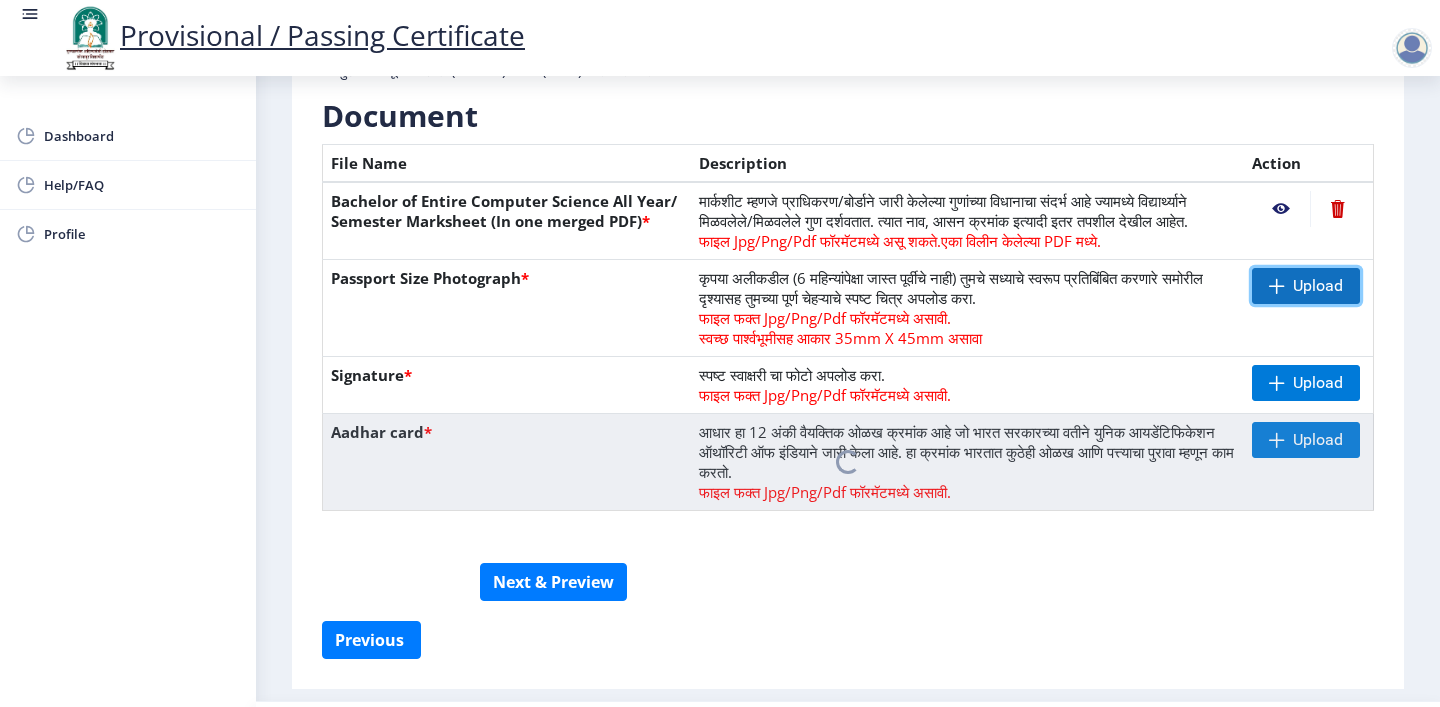click on "Upload" 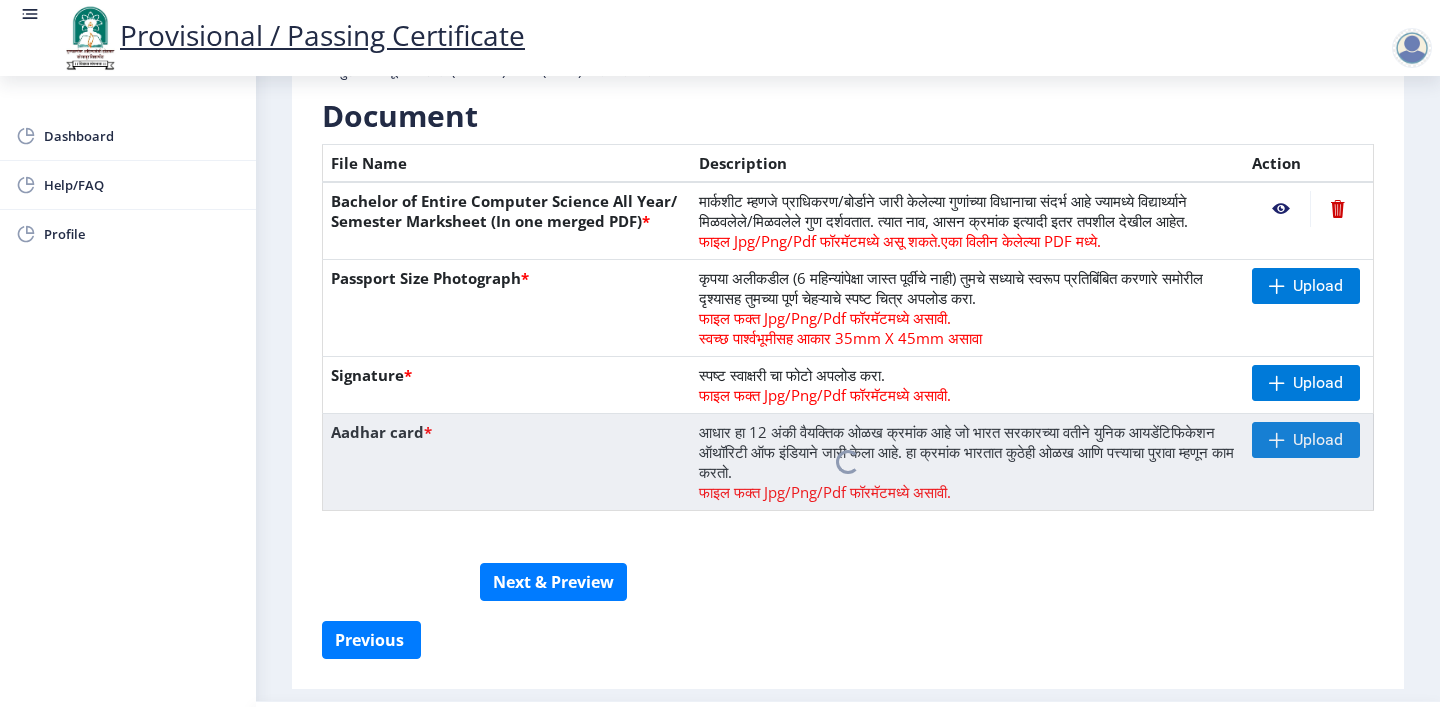 click on "सूचना 1. कागदपत्रे फक्त jpg/jpeg/png किंवा pdf फॉरमॅटमध्ये अपलोड करा.  2. फाइल आकार 5 MB पेक्षा जास्त नसावा.  3. मार्कशीट मूळ प्रतीतच (Original Copy) अपलोड करावी लागेल.  4. कृपया तुमचे अंतिम वर्ष/सेमिस्टर पास मार्कशीट अपलोड करा.  5. कृपया तुमचा स्पष्ट फोटो अपलोड करा, तो 6 महिन्यांपेक्षा जुना नसावा. 6.कृपया एक वैध पत्ता प्रविष्ट करा, कारण प्रमाणपत्र फक्त नमूद केलेल्या पत्त्यावर कुरियर केले जाईल.  Need Help? Email Us on   [EMAIL]  Document  File Name" 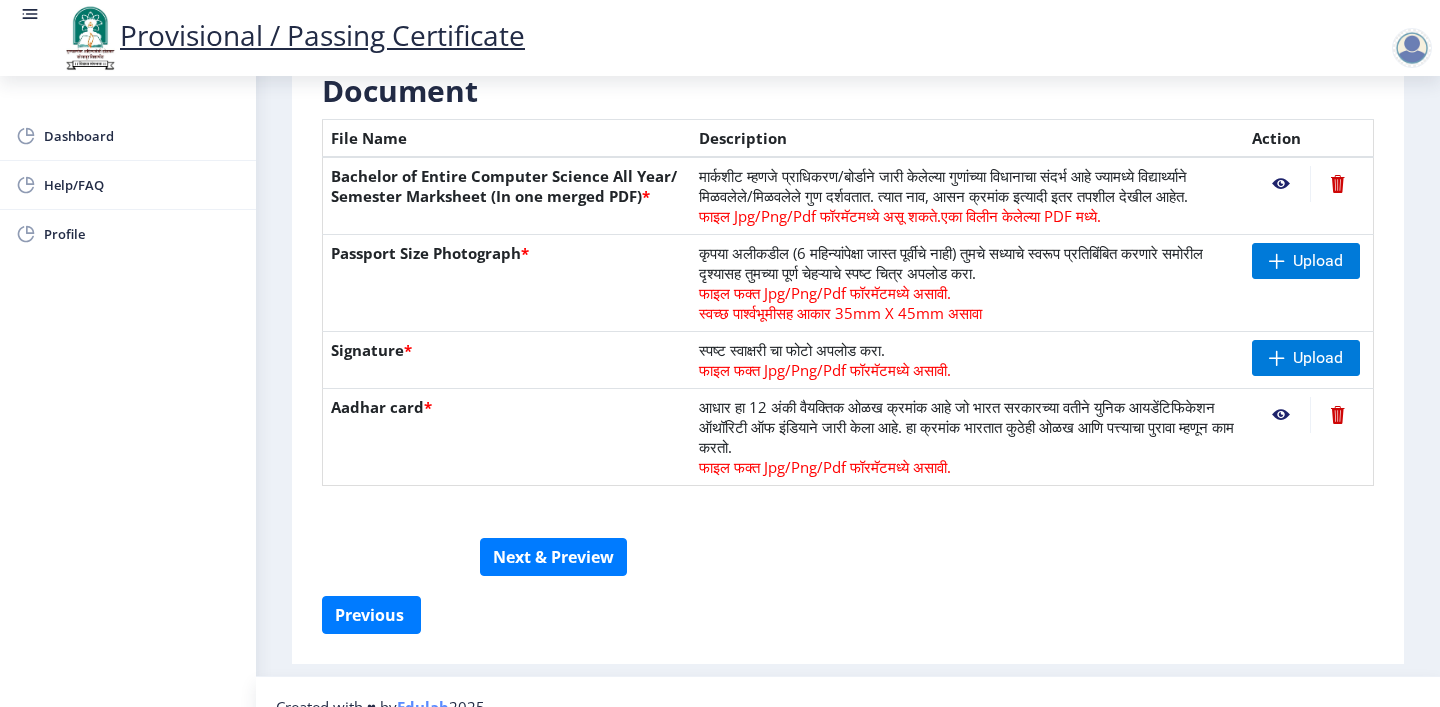 scroll, scrollTop: 456, scrollLeft: 0, axis: vertical 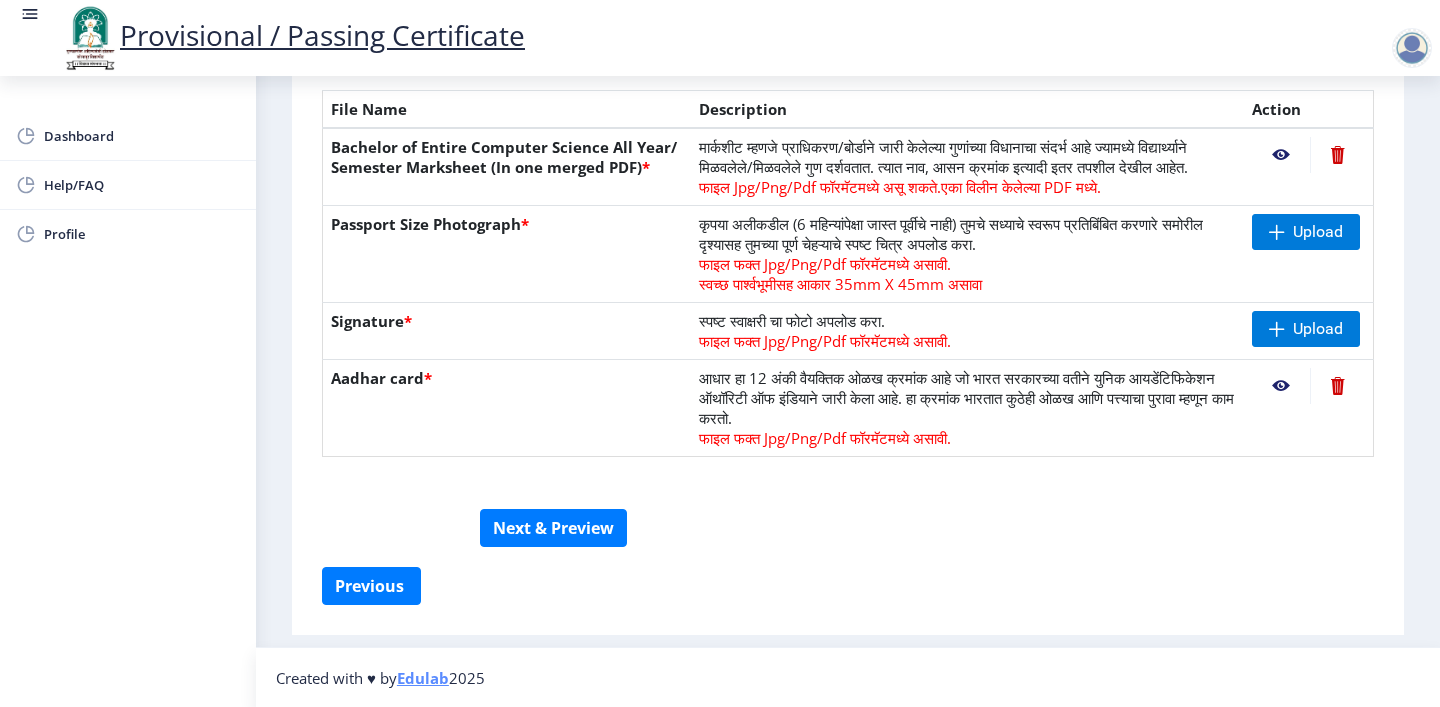click on "सूचना 1. कागदपत्रे फक्त jpg/jpeg/png किंवा pdf फॉरमॅटमध्ये अपलोड करा.  2. फाइल आकार 5 MB पेक्षा जास्त नसावा.  3. मार्कशीट मूळ प्रतीतच (Original Copy) अपलोड करावी लागेल.  4. कृपया तुमचे अंतिम वर्ष/सेमिस्टर पास मार्कशीट अपलोड करा.  5. कृपया तुमचा स्पष्ट फोटो अपलोड करा, तो 6 महिन्यांपेक्षा जुना नसावा. 6.कृपया एक वैध पत्ता प्रविष्ट करा, कारण प्रमाणपत्र फक्त नमूद केलेल्या पत्त्यावर कुरियर केले जाईल.  Need Help? Email Us on   [EMAIL]  Document  File Name" 